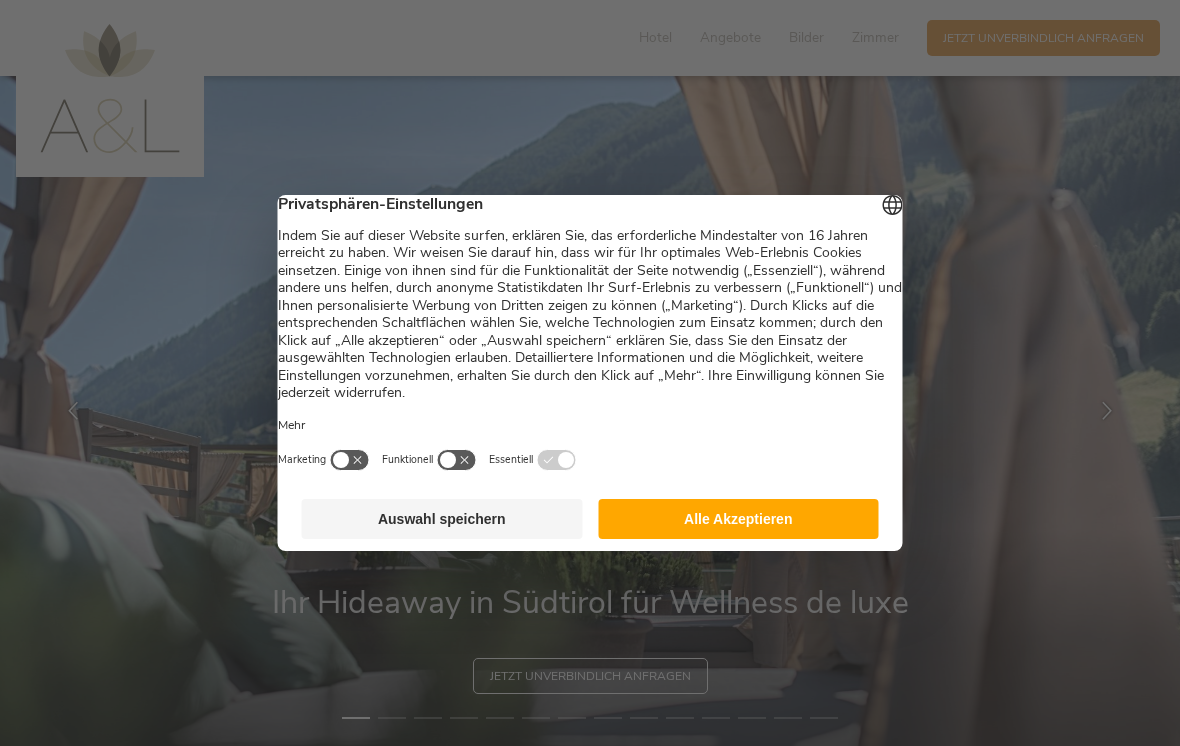 scroll, scrollTop: 0, scrollLeft: 0, axis: both 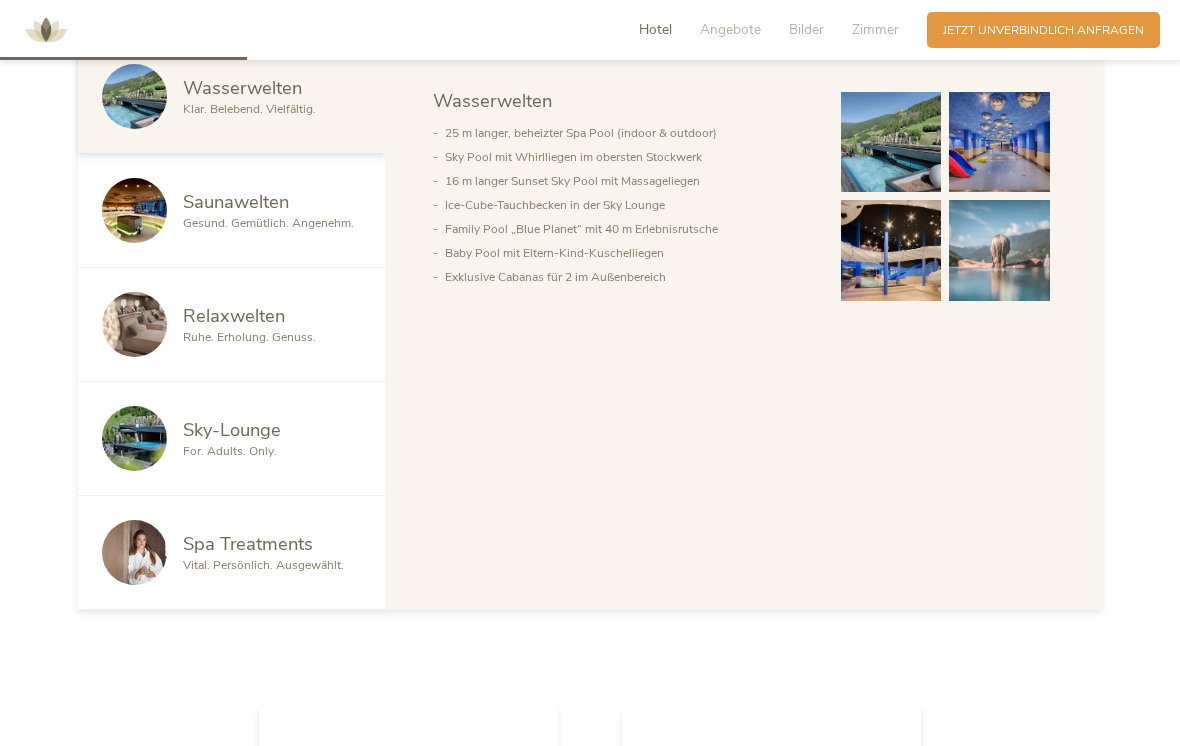 click at bounding box center [134, 210] 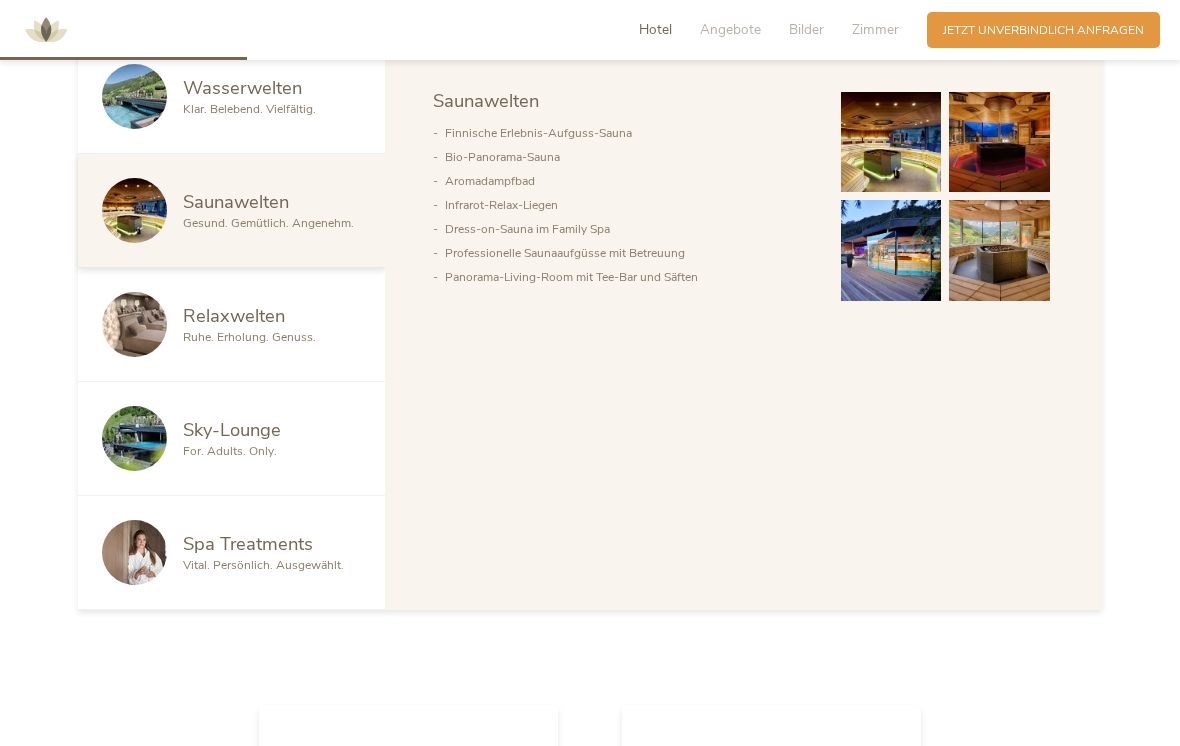 click on "Ruhe. Erholung. Genuss." at bounding box center (249, 337) 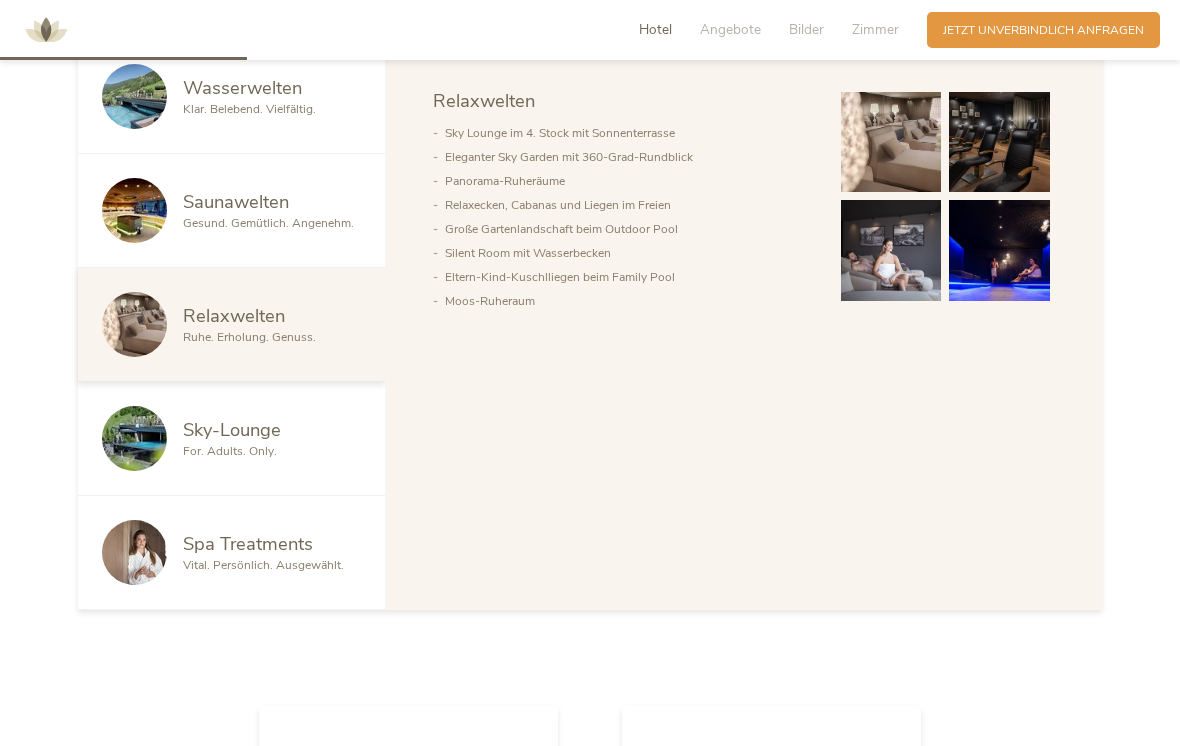 click at bounding box center [134, 210] 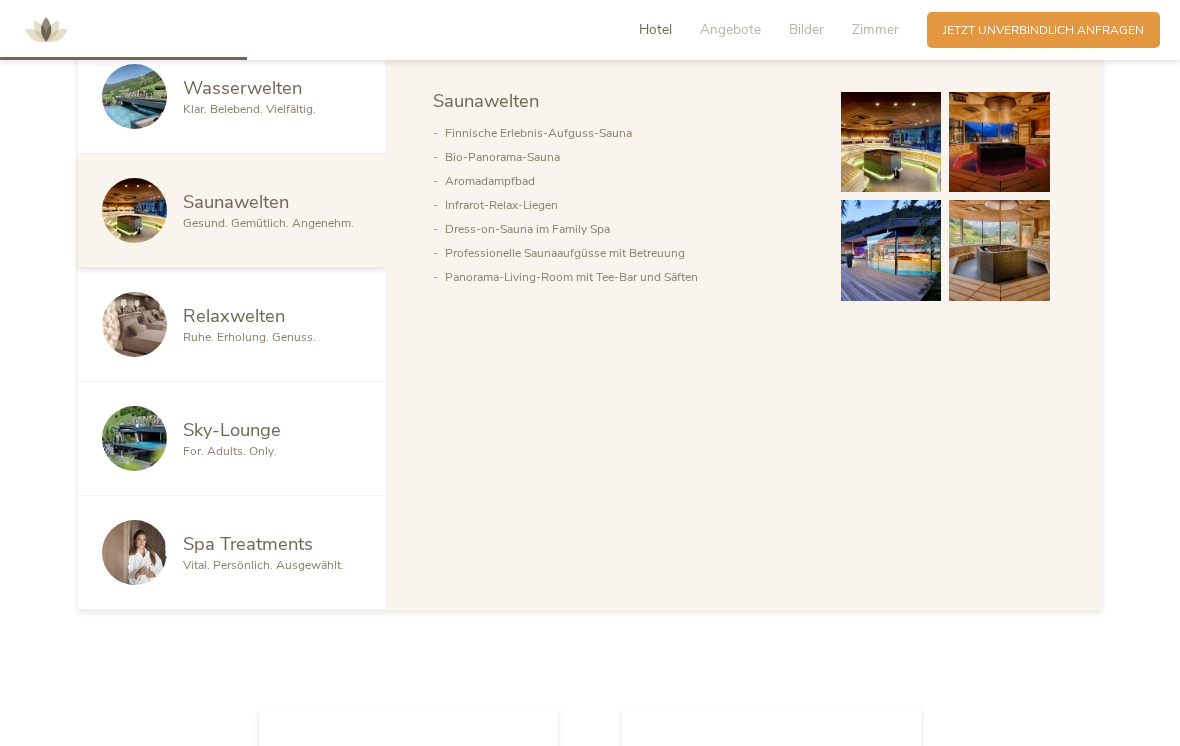 click on "Relaxwelten" at bounding box center (234, 315) 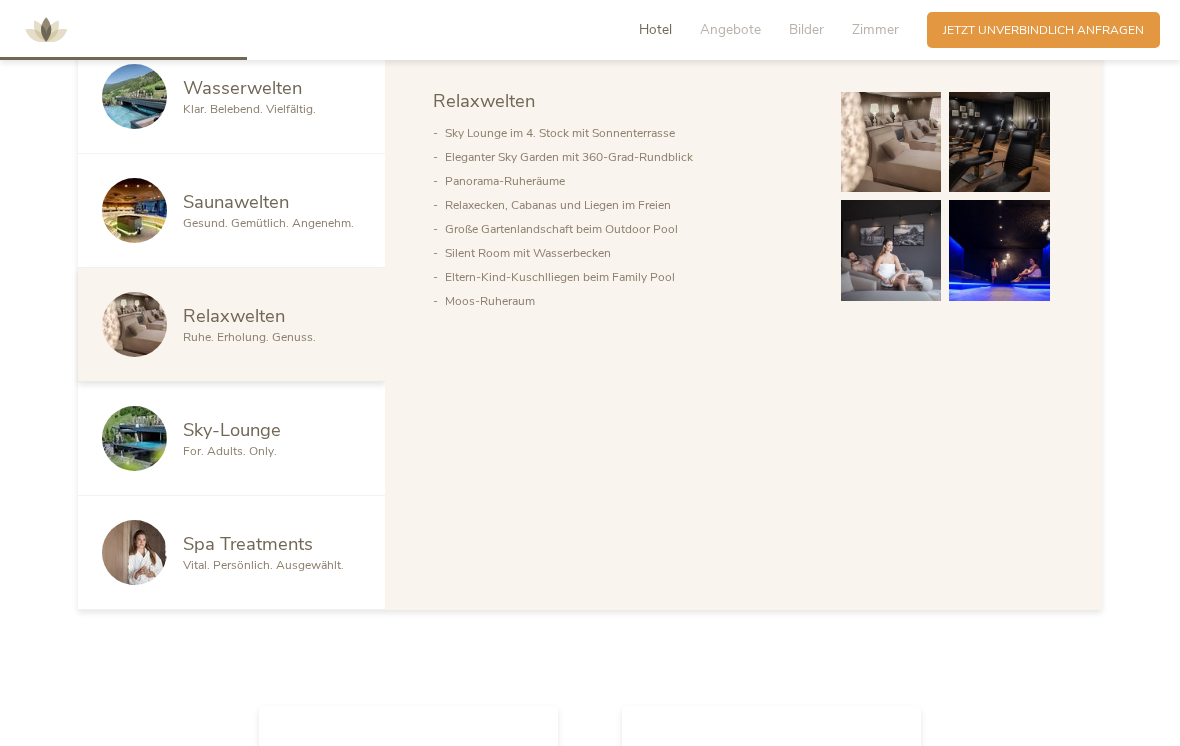 click at bounding box center (134, 438) 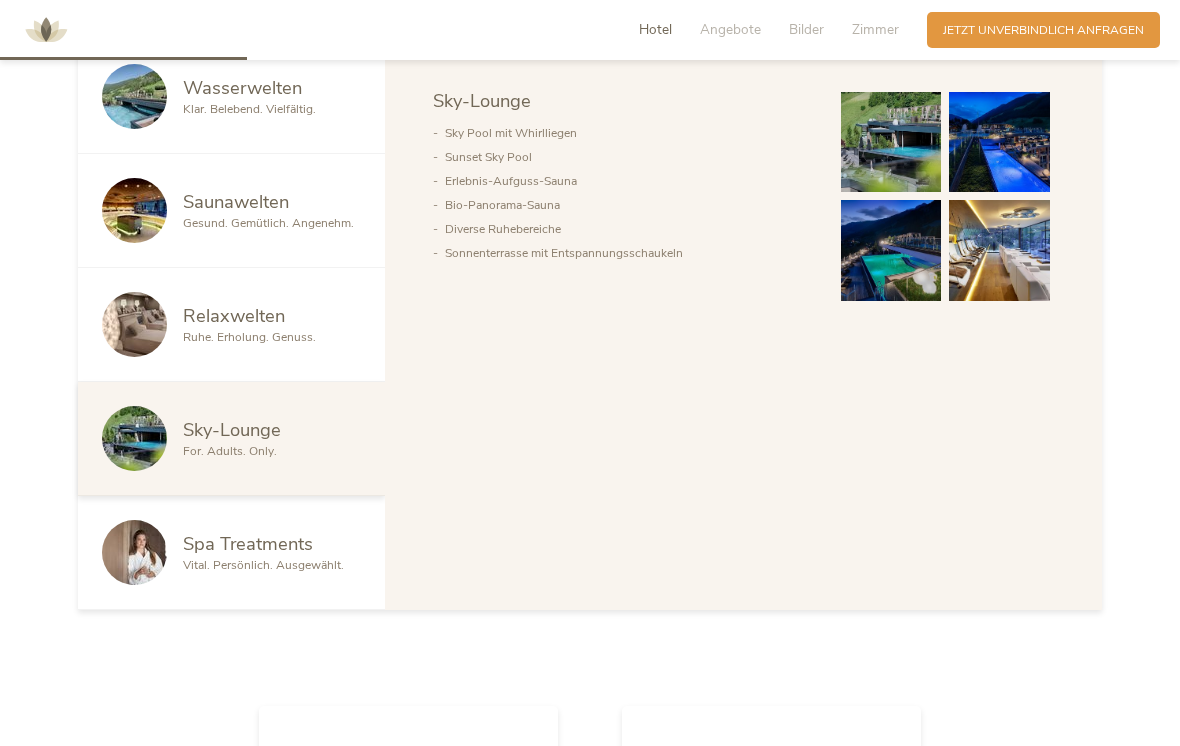 click at bounding box center (134, 552) 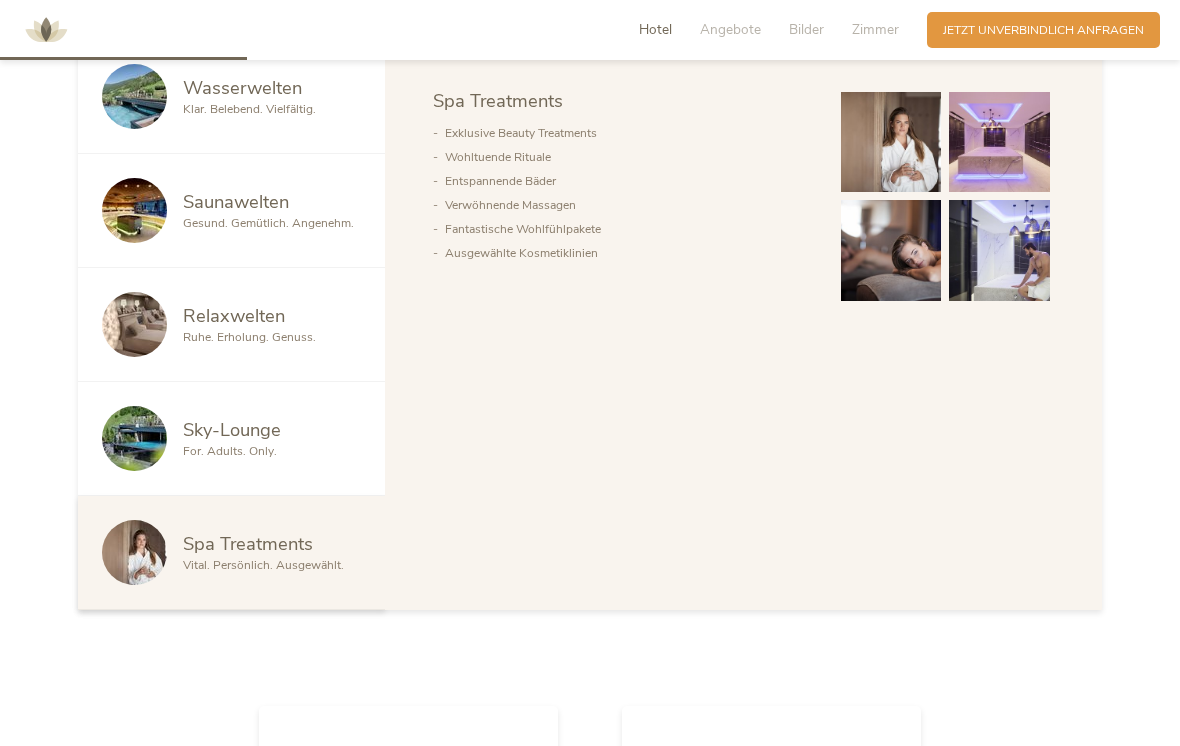 click at bounding box center [142, 96] 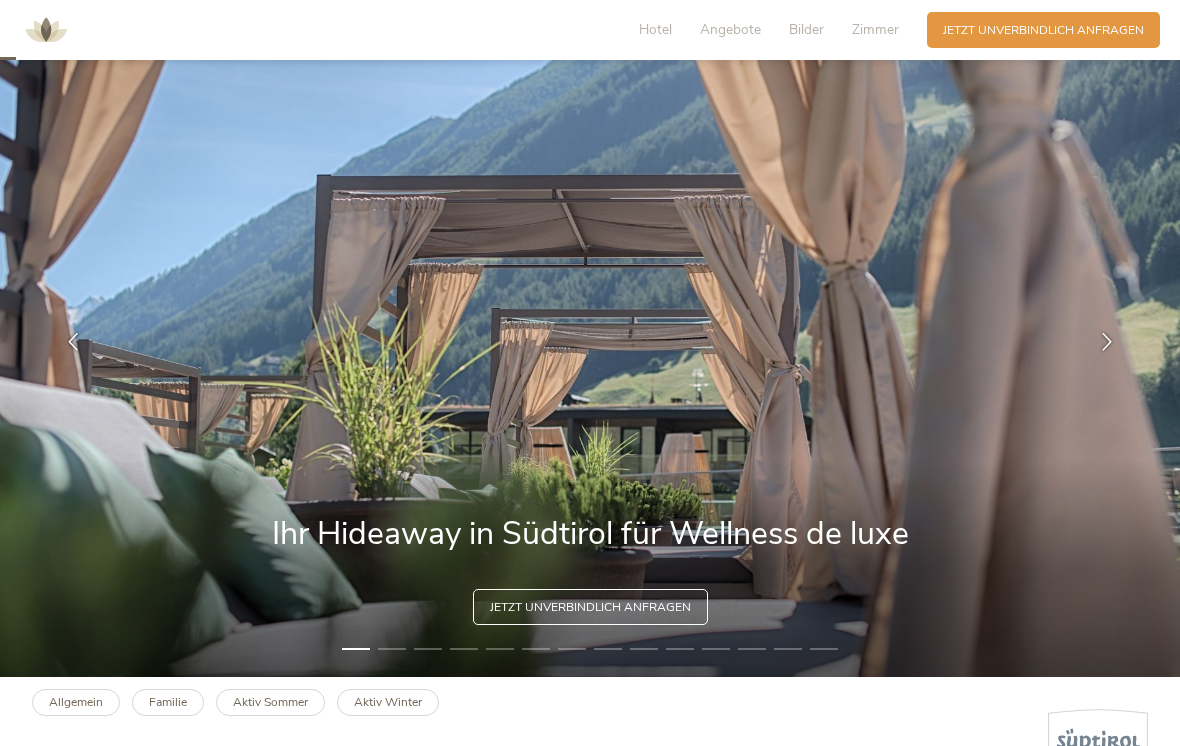click on "Zimmer" at bounding box center (875, 29) 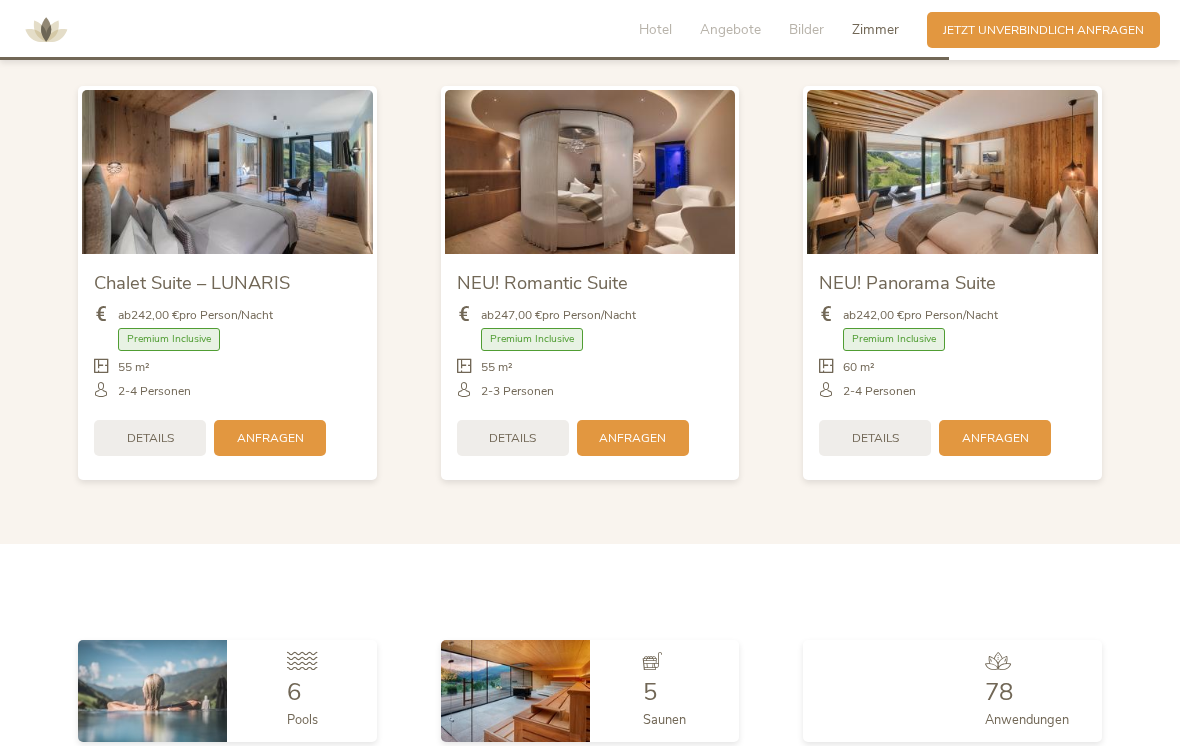 scroll, scrollTop: 4102, scrollLeft: 0, axis: vertical 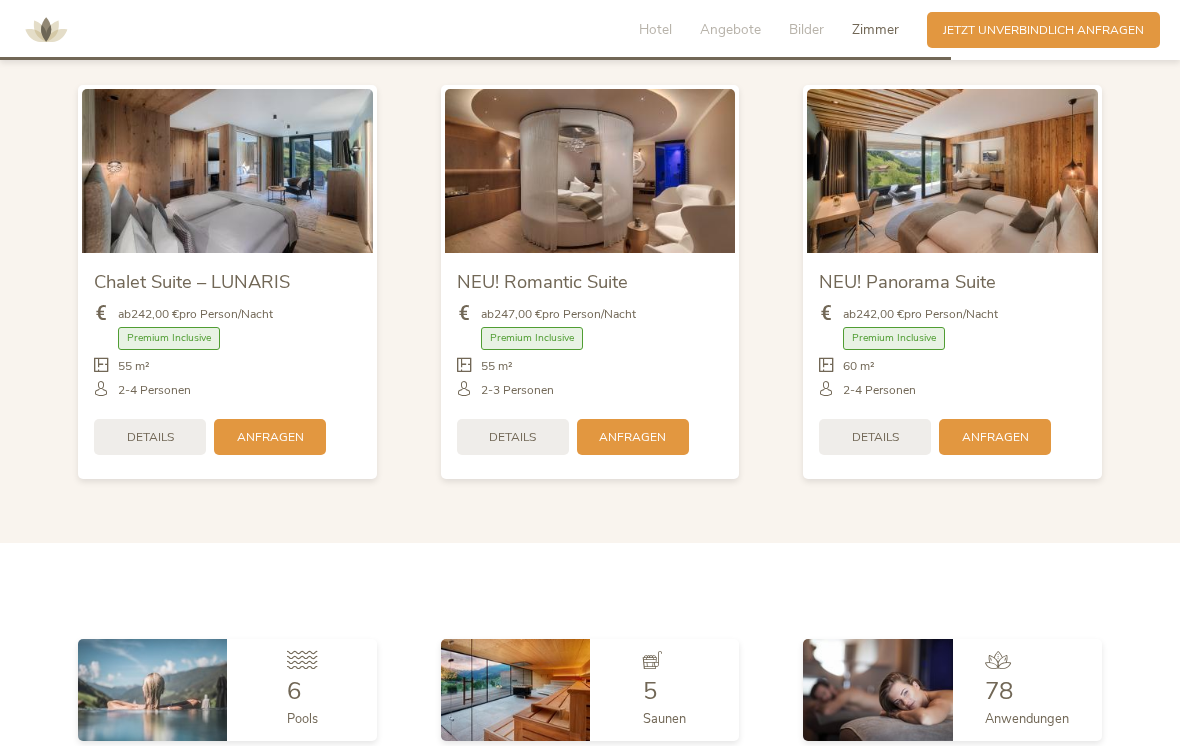 click on "Anfragen" at bounding box center [995, 437] 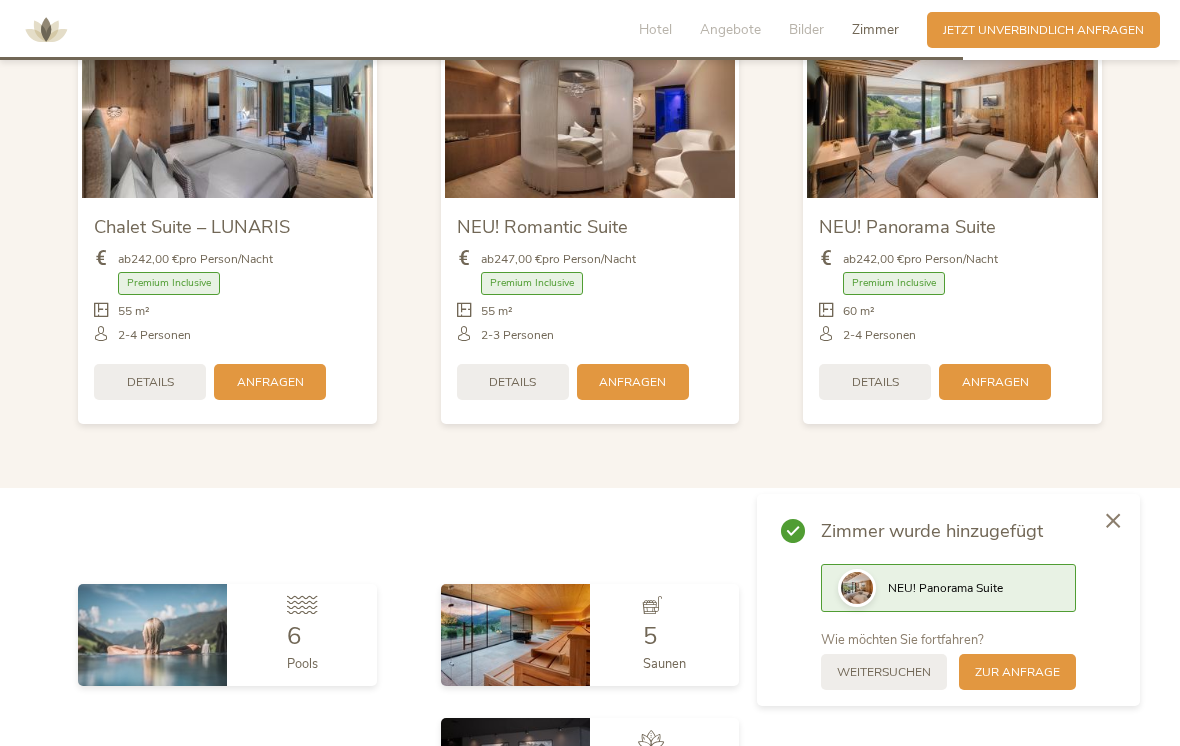click on "zur Anfrage" at bounding box center [1017, 672] 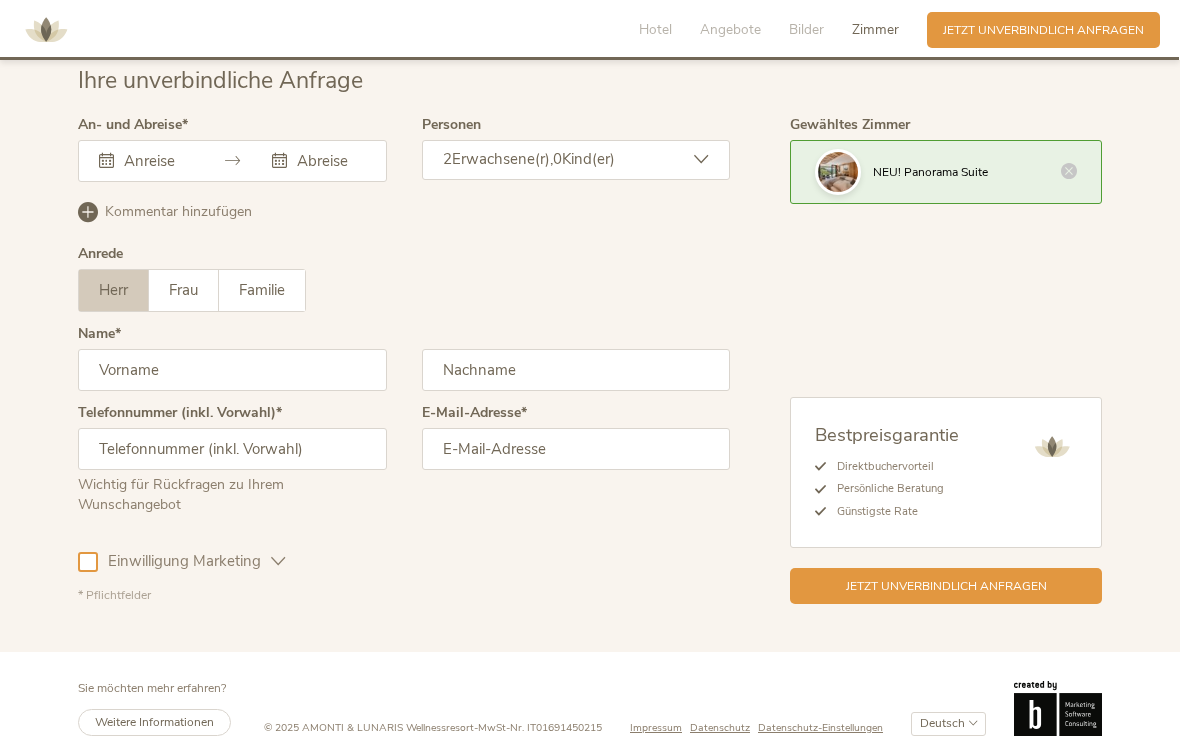 scroll, scrollTop: 5089, scrollLeft: 0, axis: vertical 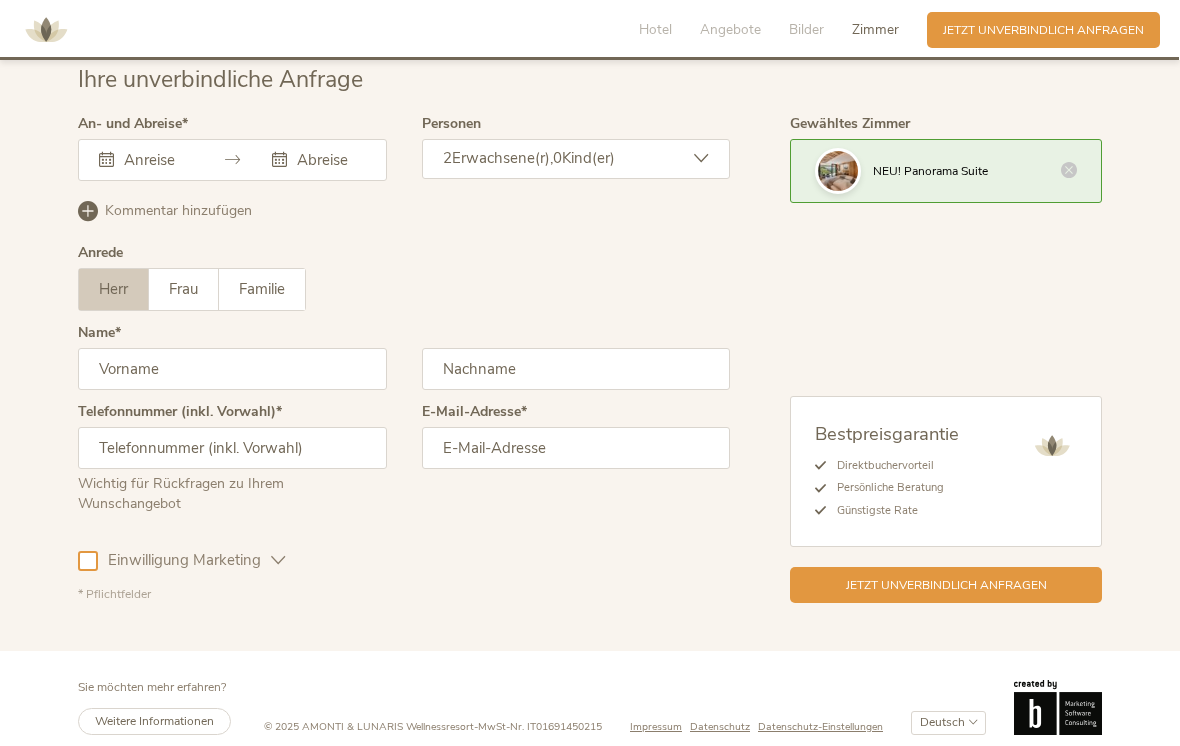 click on "[MONTH]  [YEAR]
Mo Di Mi Do Fr Sa So
28 29 30 31 1 2 3 4 5 6 7 8 9 10 11 12 13 14 15 16 17 18 19 20 21 22 23 24 25 26 27 28 29 30 31 1 2 3 4 5 6 7 [MONTH]  [YEAR]
Mo Di Mi Do Fr Sa So
28 29 30 31 1 2 3 4 5 6 7 8 9 10 11 12 13 14 15 16 17 18 19 20 21 22 23 24 25 26 27 28 29 30 31 1 2 3 4 5 6 7" at bounding box center [232, 160] 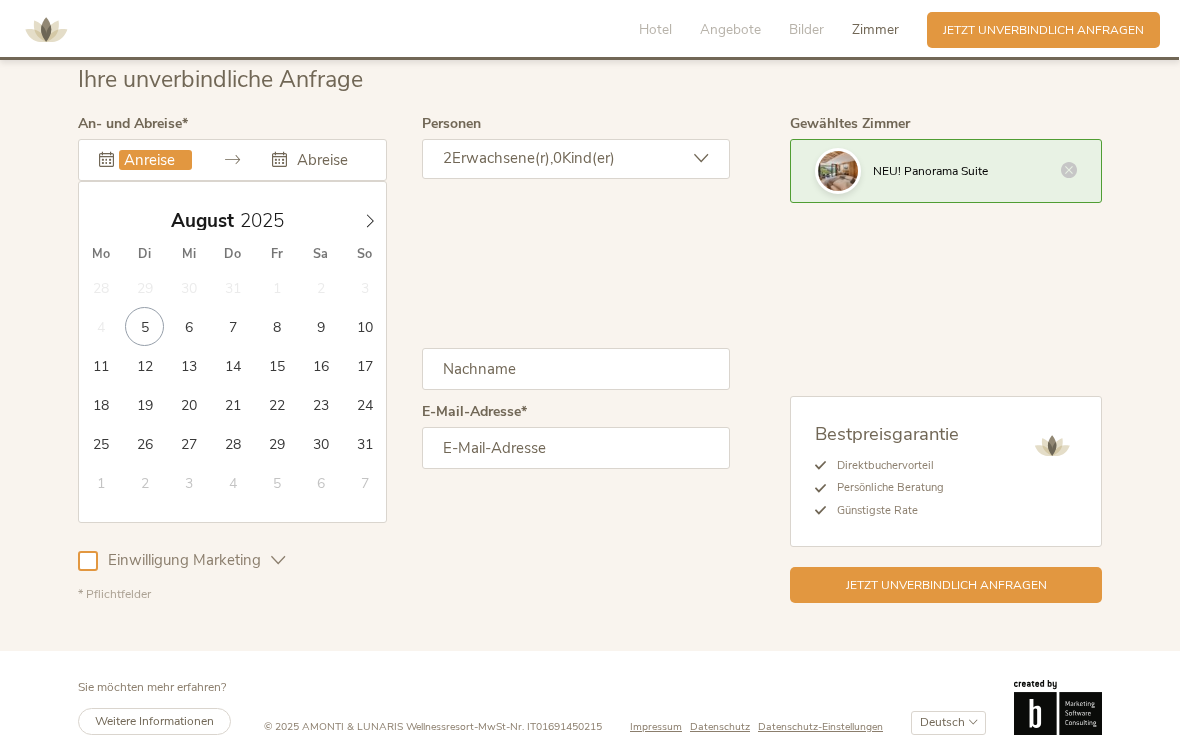 click at bounding box center (370, 216) 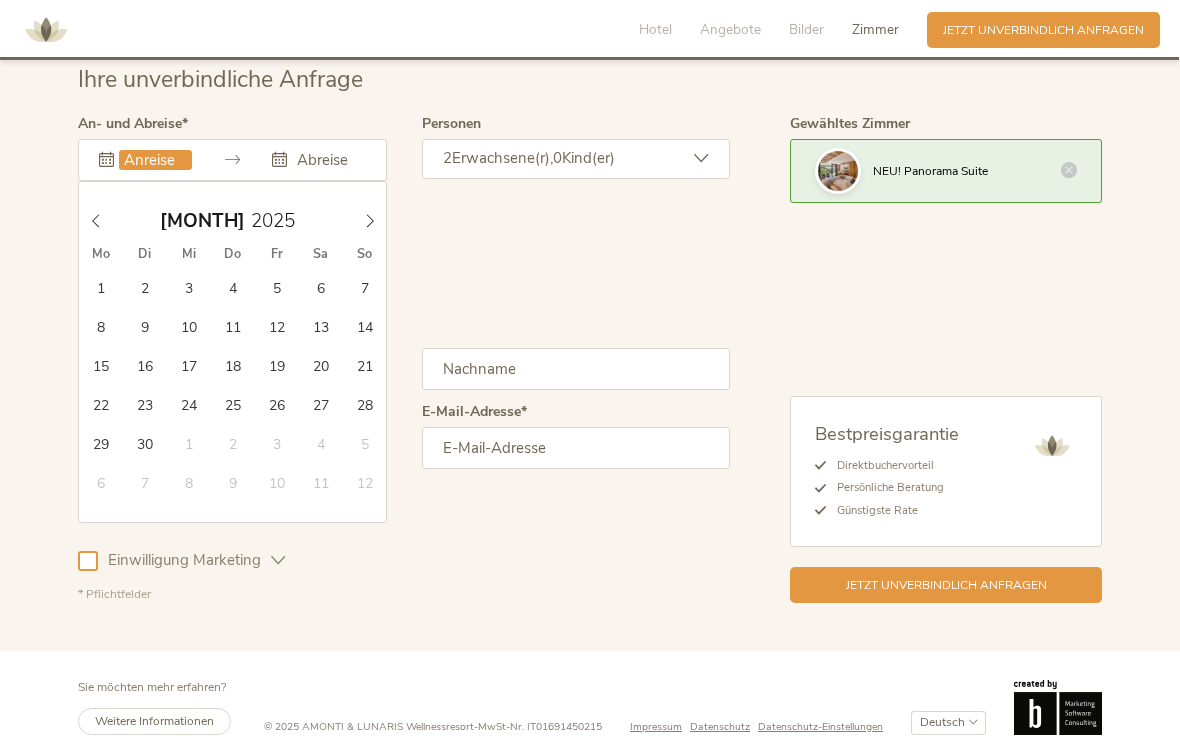 click 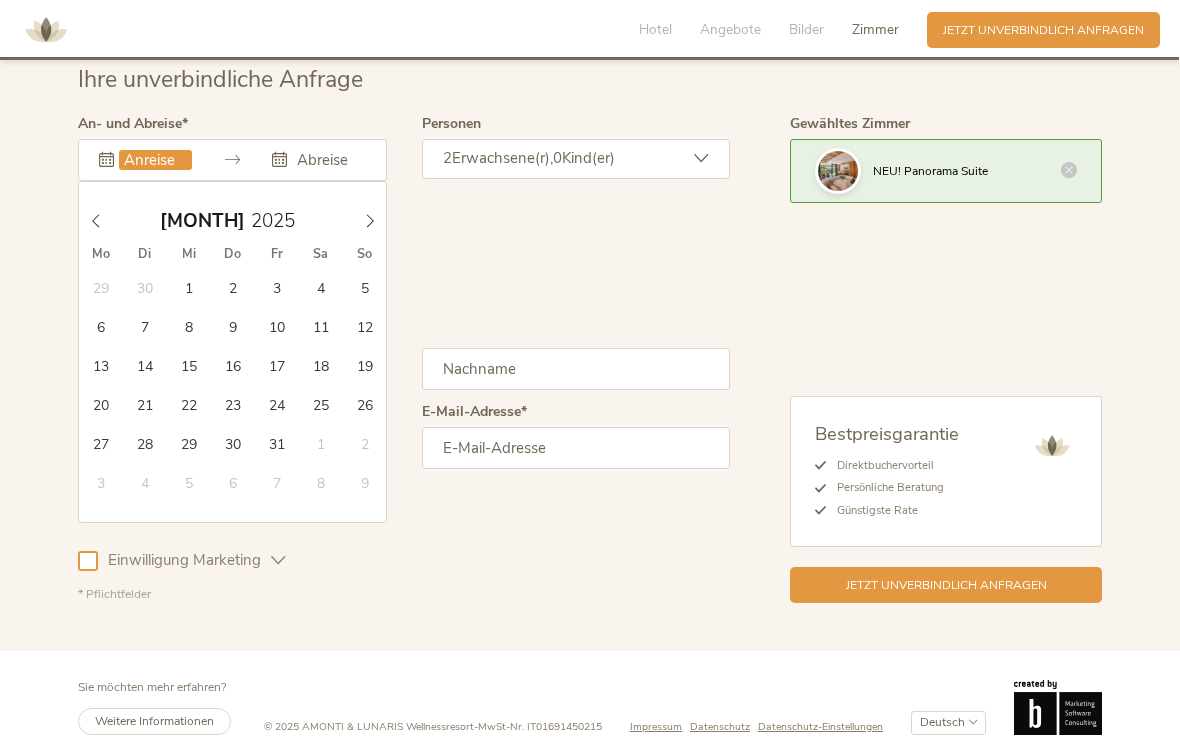 click at bounding box center [370, 216] 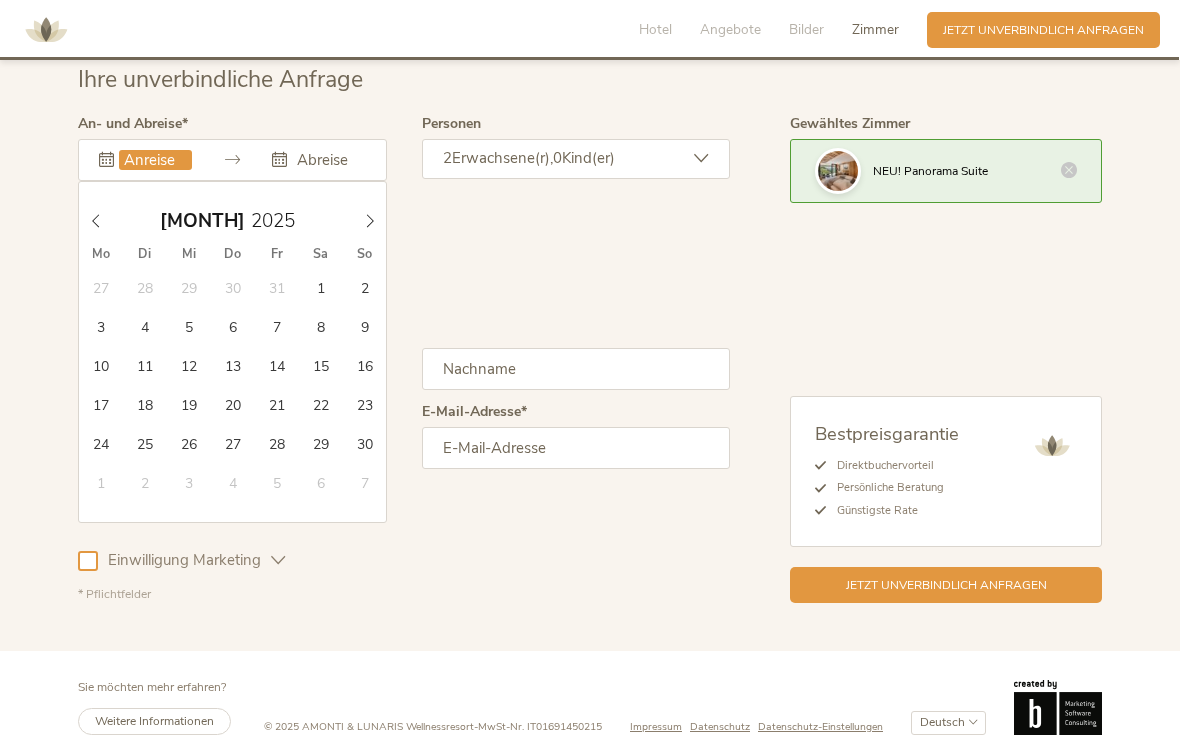 click 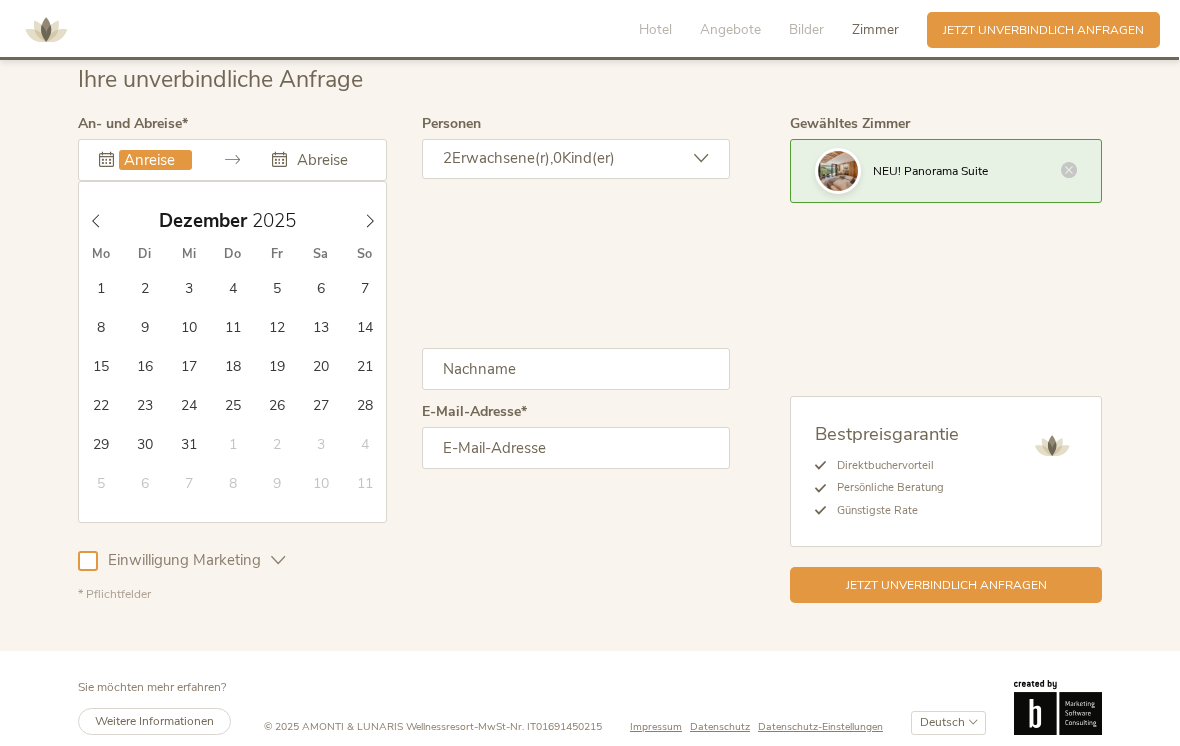 click at bounding box center (370, 216) 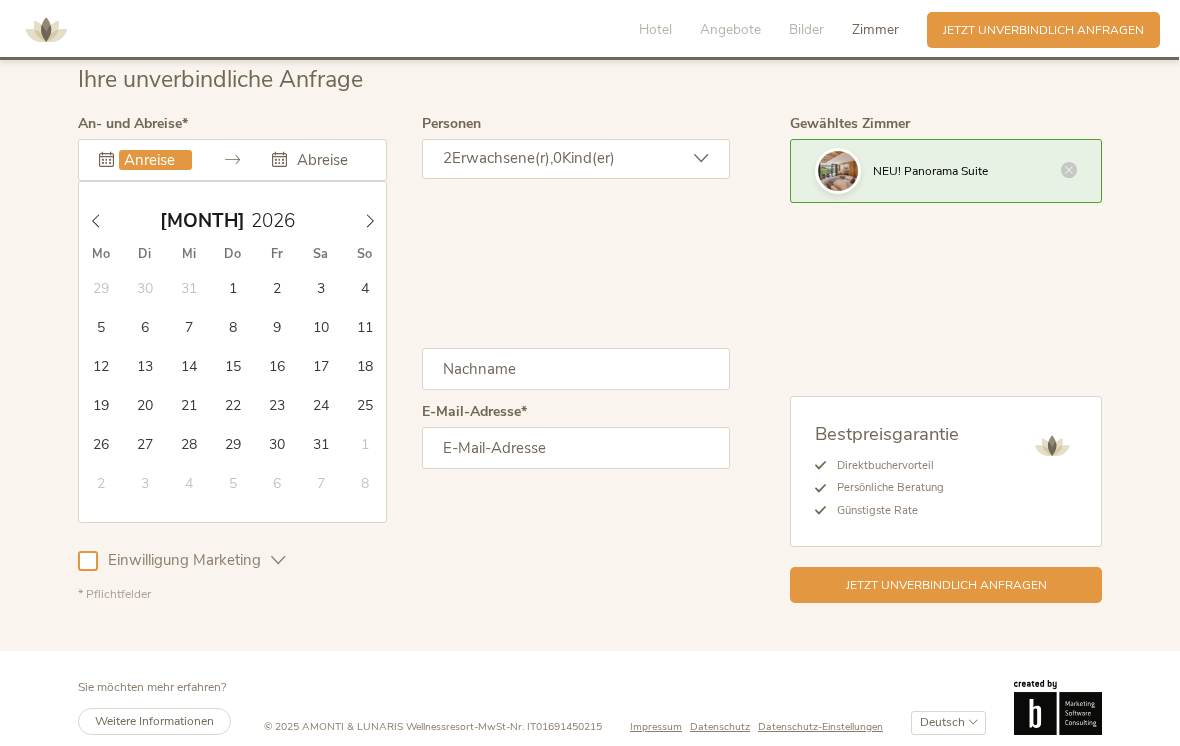 click 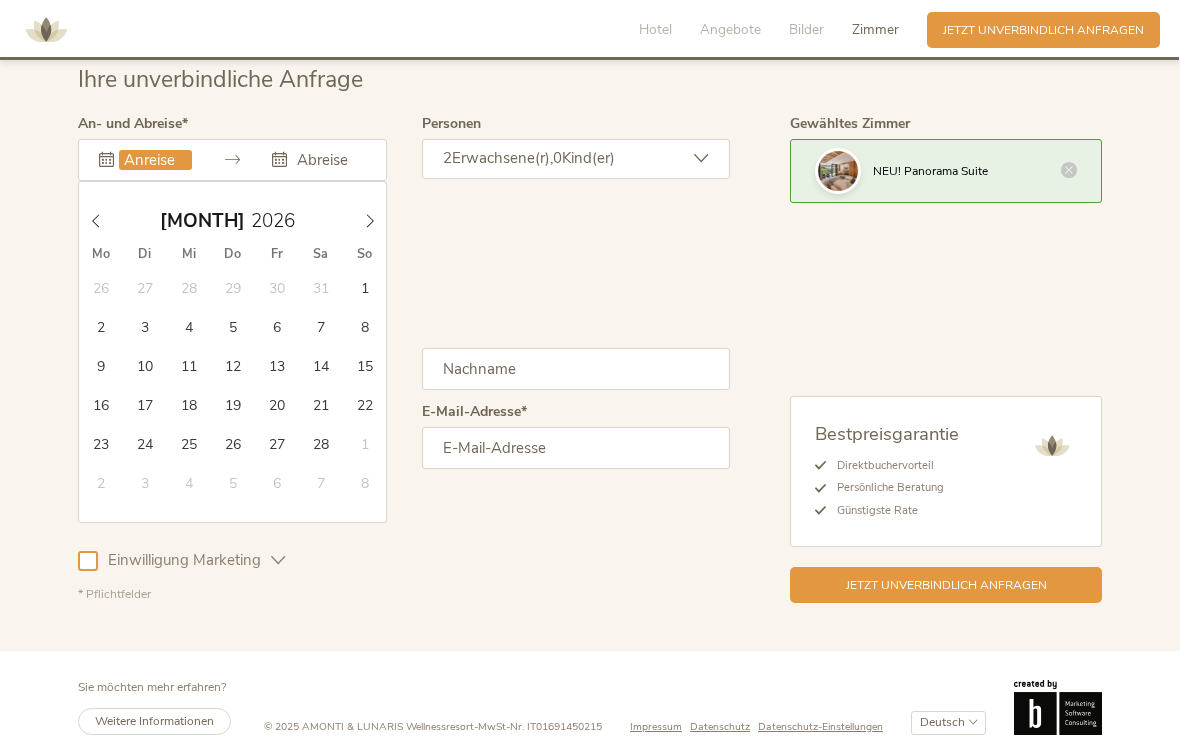 type on "[DATE]" 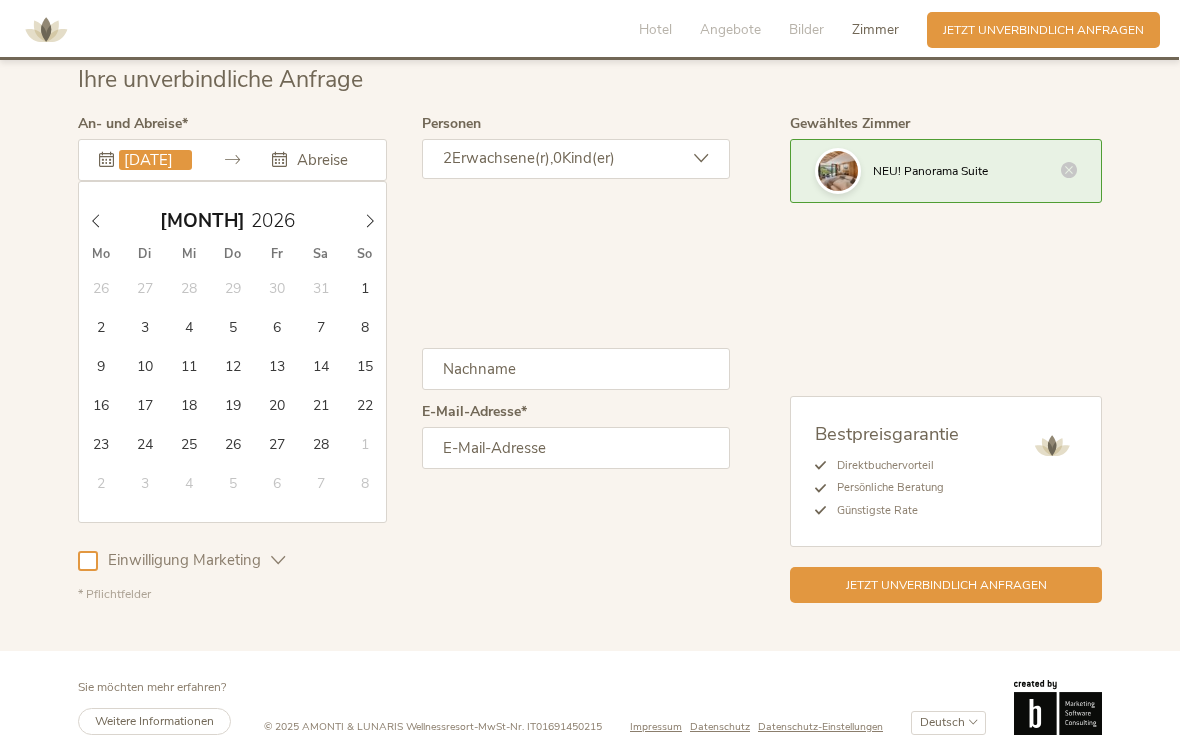 type on "2026" 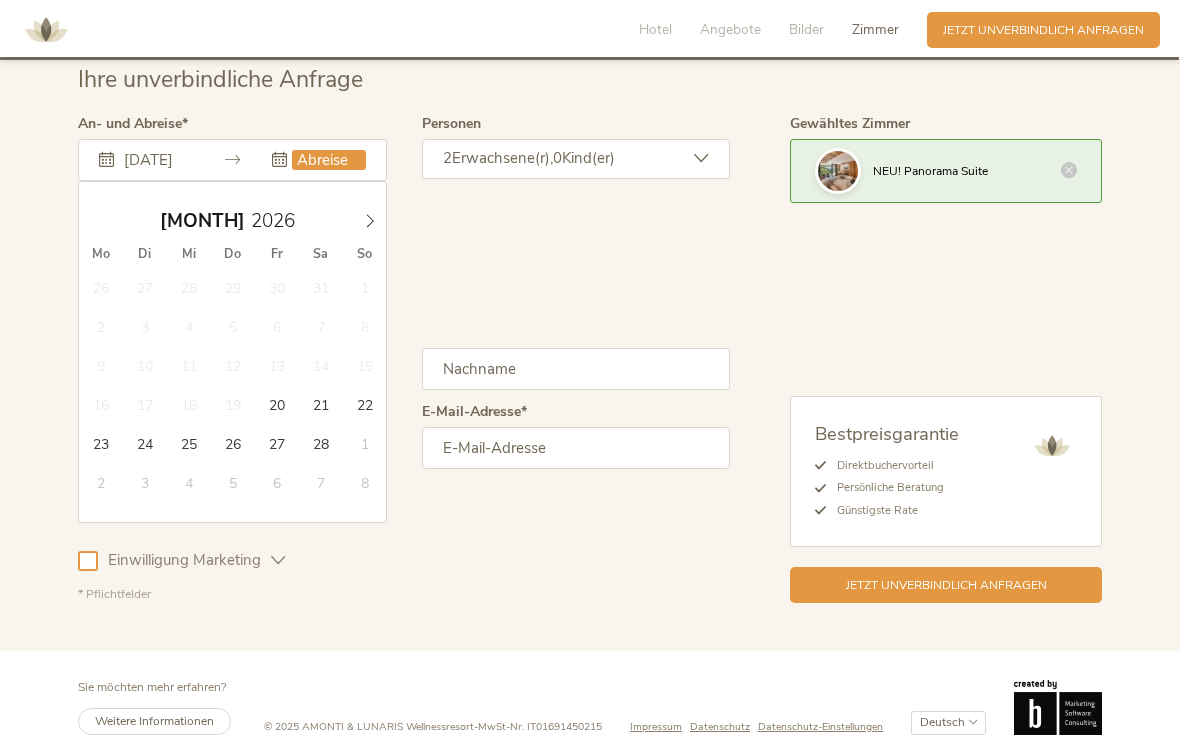 type on "[DATE]" 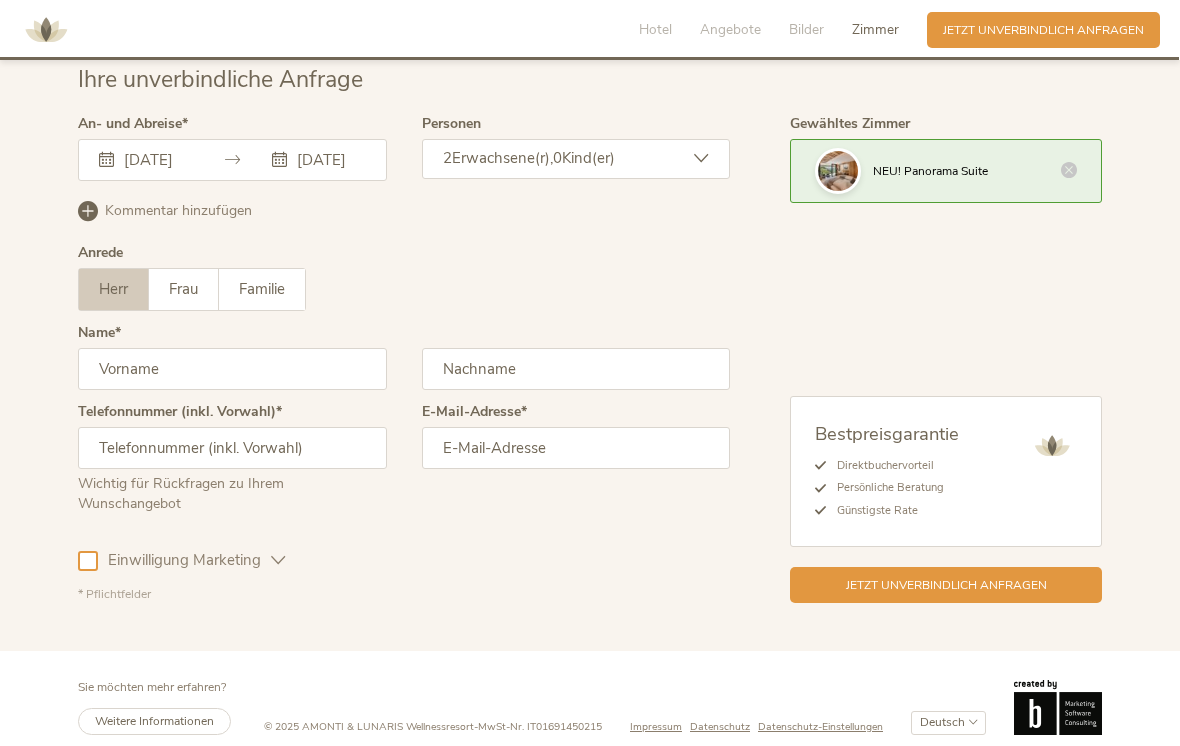 click on "Frau" at bounding box center (183, 289) 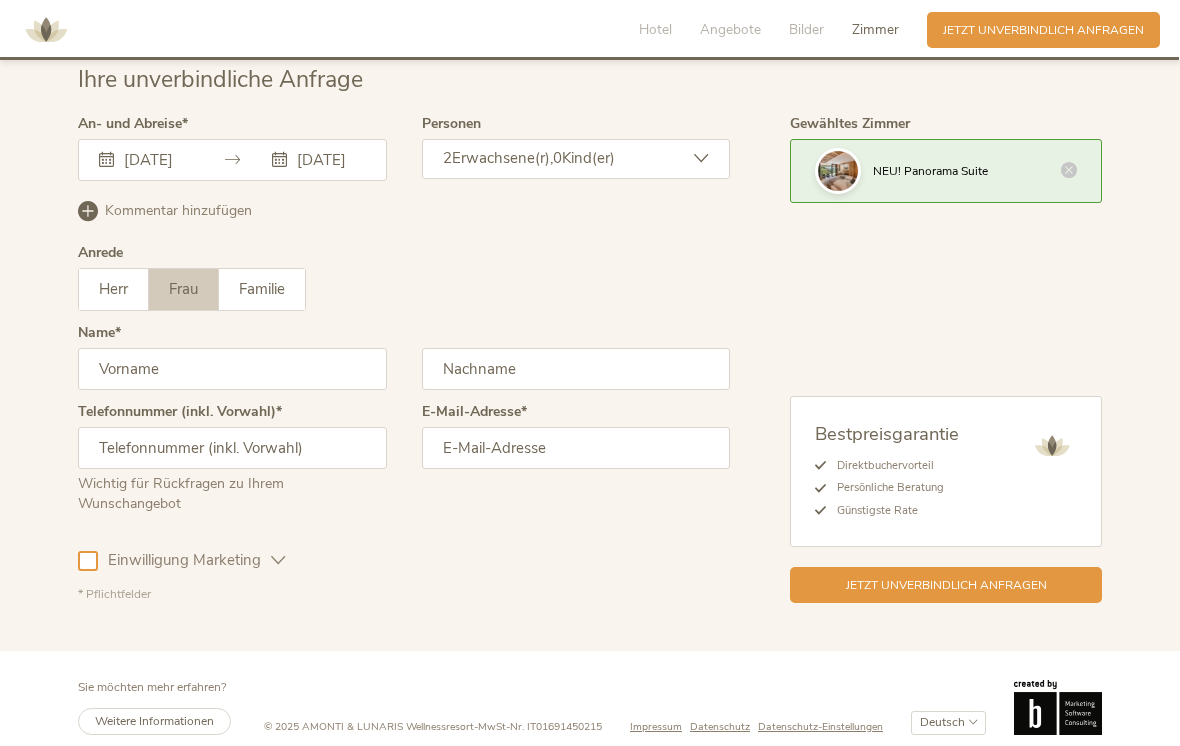 click at bounding box center [232, 369] 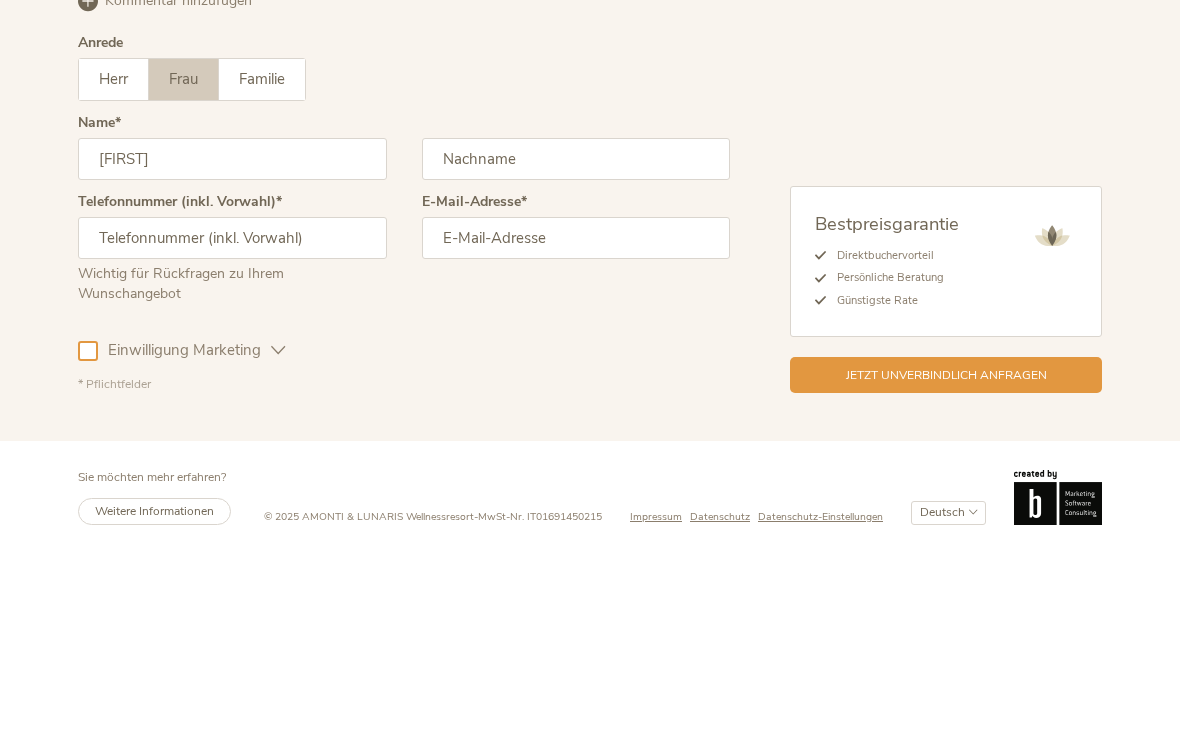 type on "[FIRST]" 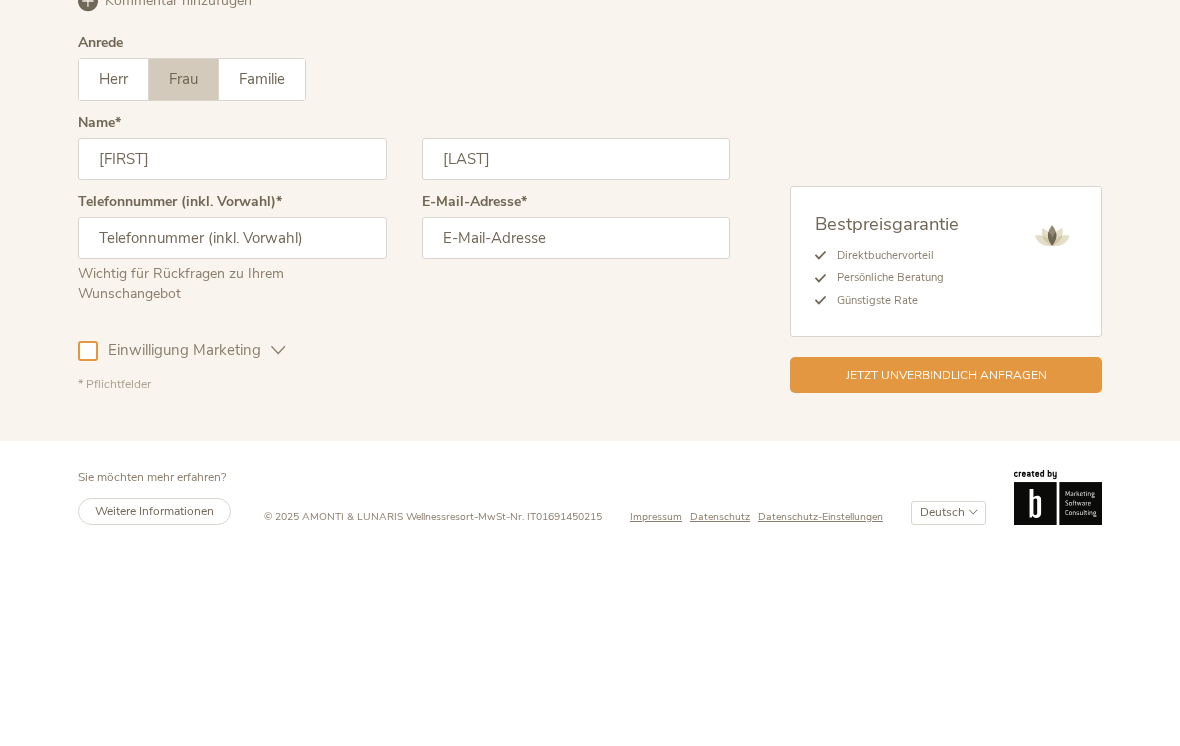 type on "[LAST]" 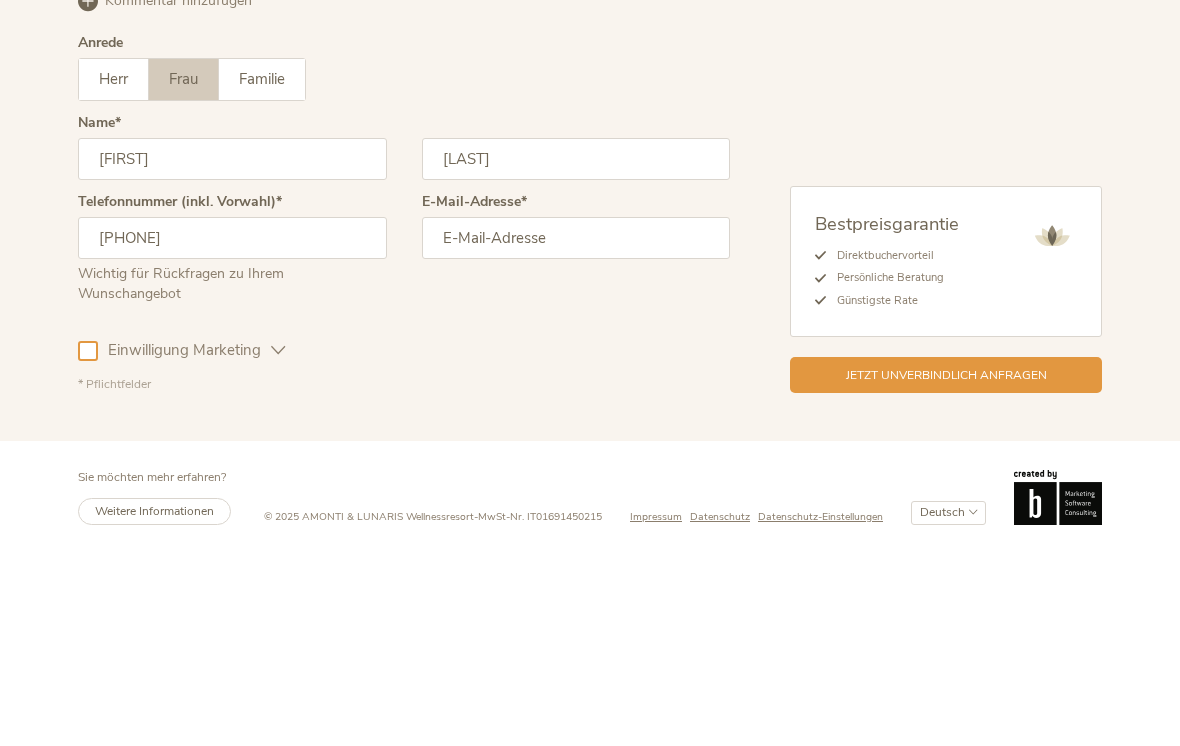 type on "[PHONE]" 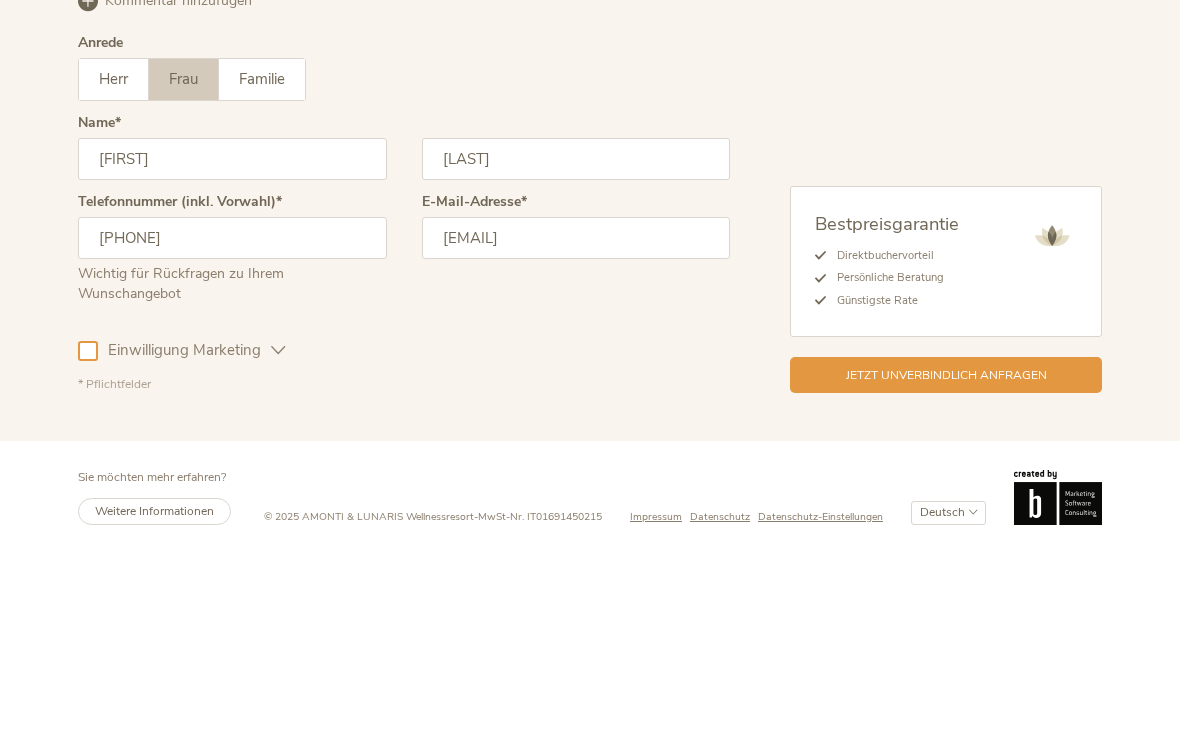scroll, scrollTop: 5093, scrollLeft: 0, axis: vertical 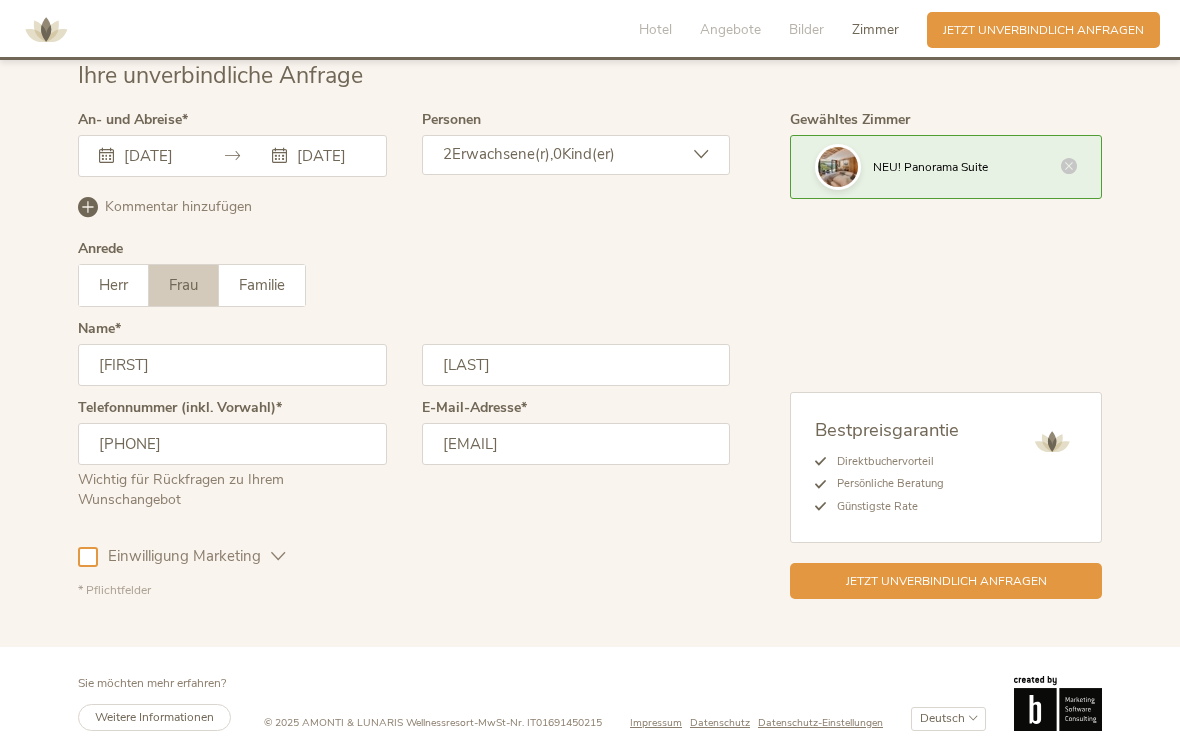 type on "[EMAIL]" 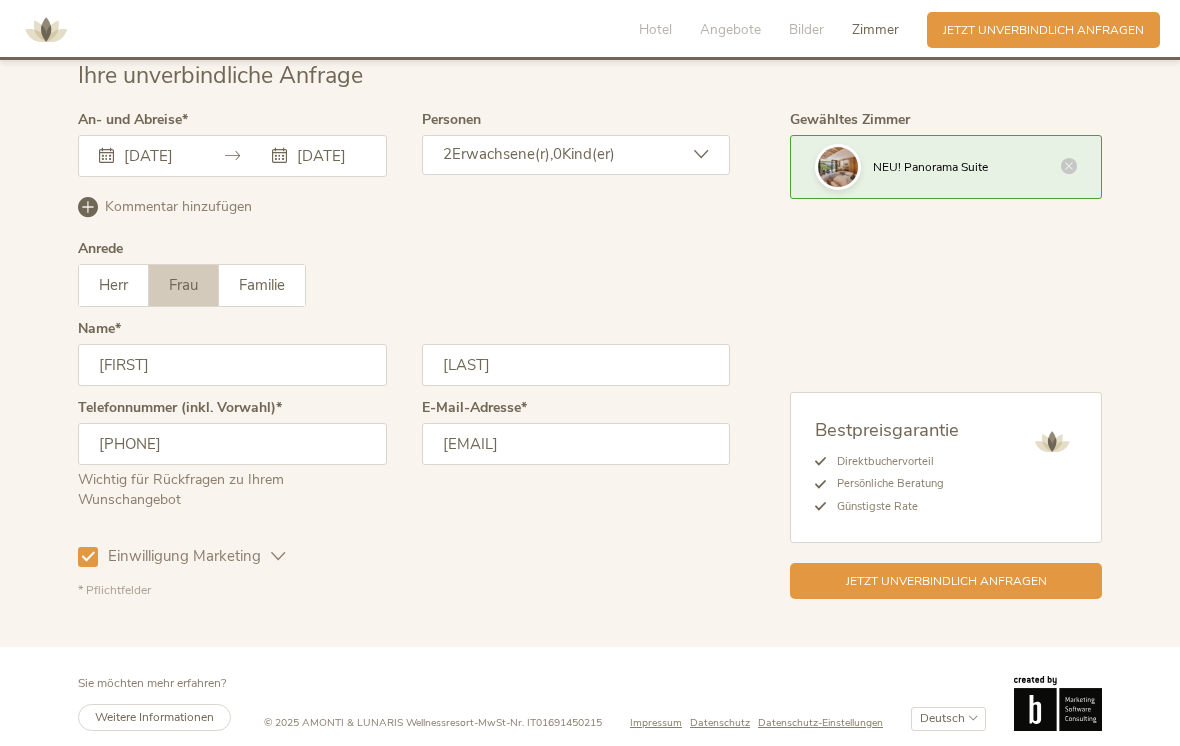 click on "Jetzt unverbindlich anfragen" at bounding box center (946, 581) 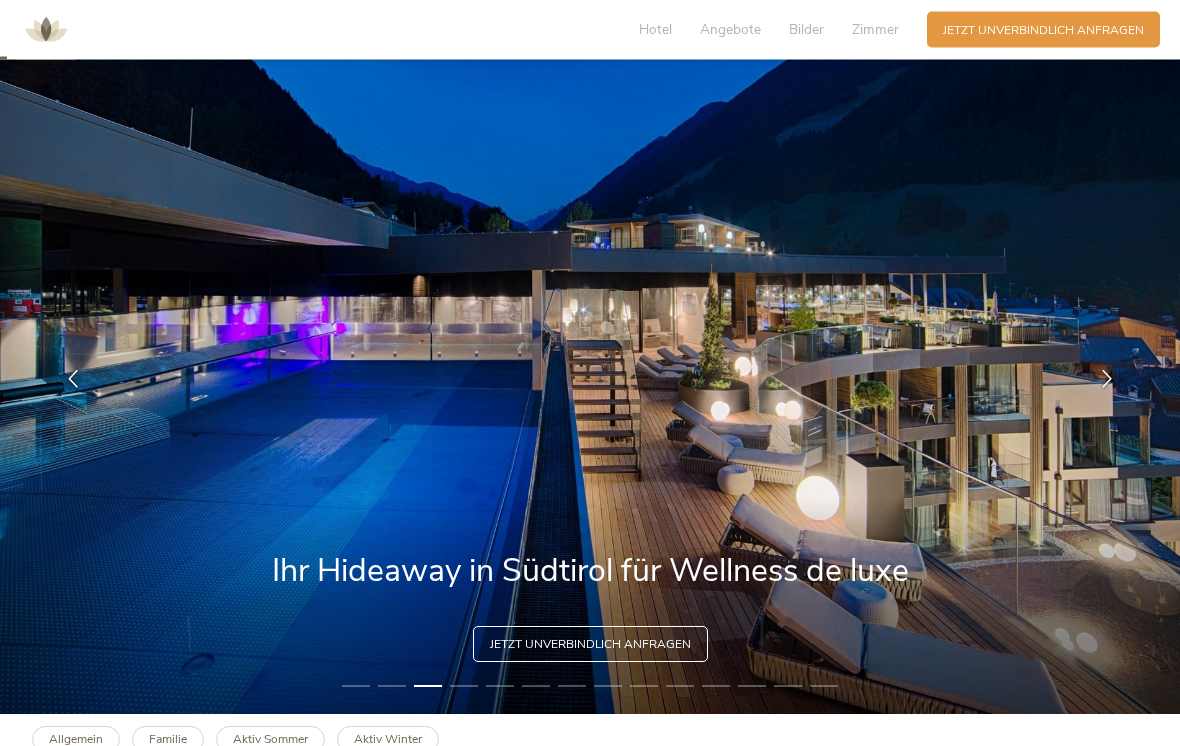 scroll, scrollTop: 26, scrollLeft: 0, axis: vertical 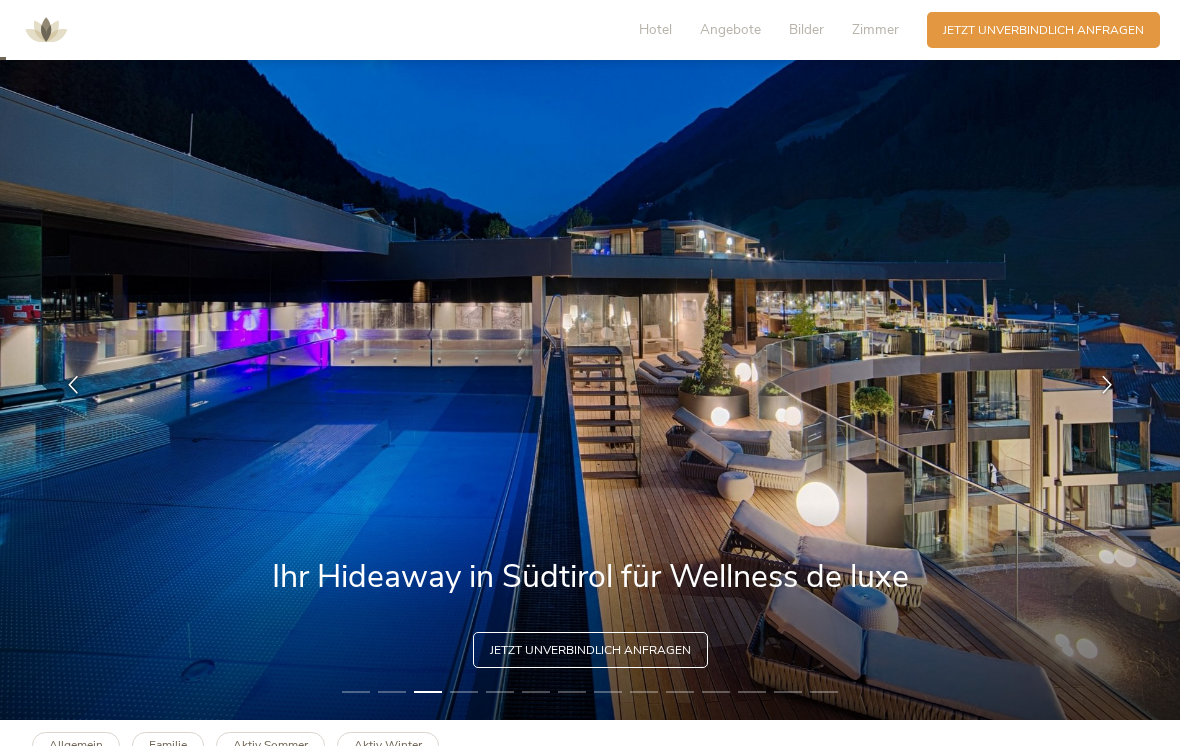 click at bounding box center (1107, 385) 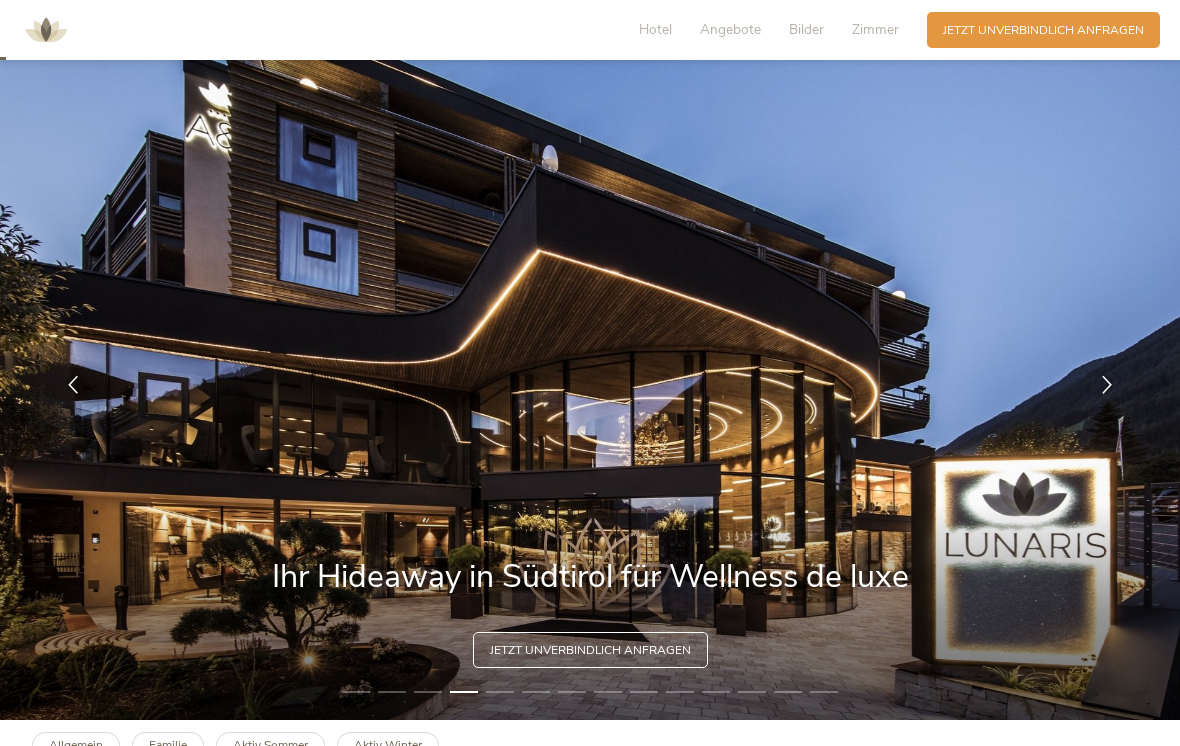 click at bounding box center [1107, 385] 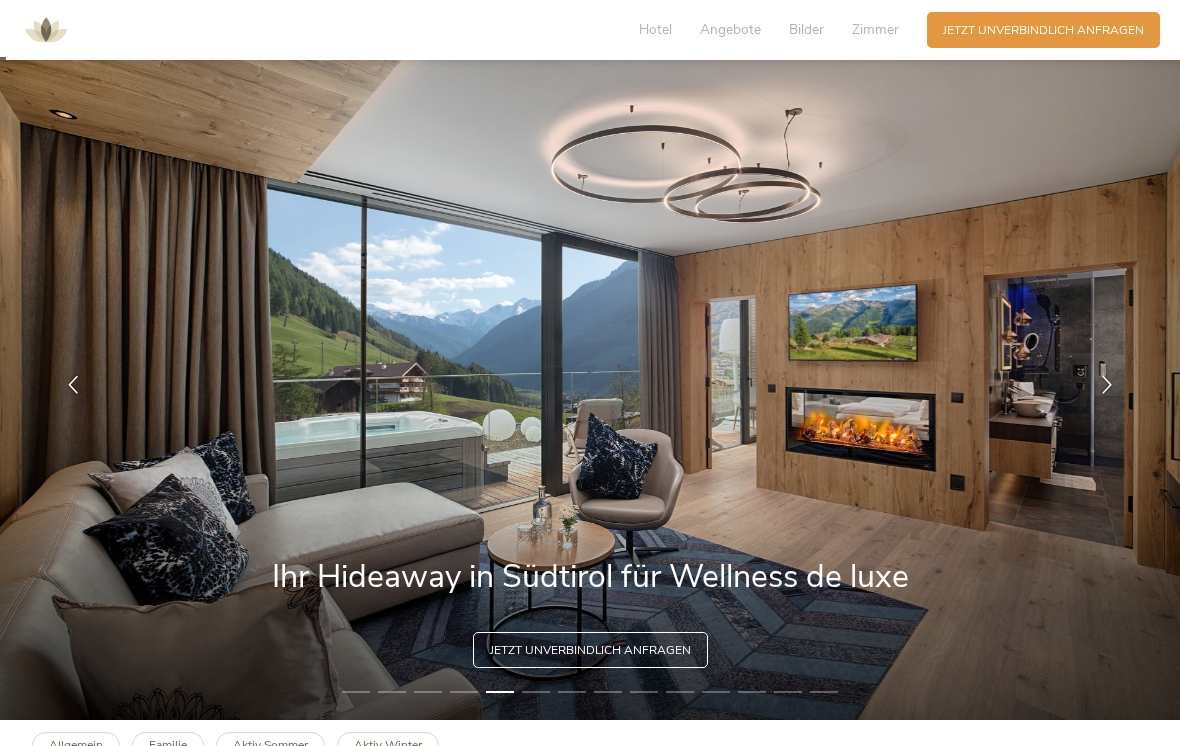 click at bounding box center [1107, 385] 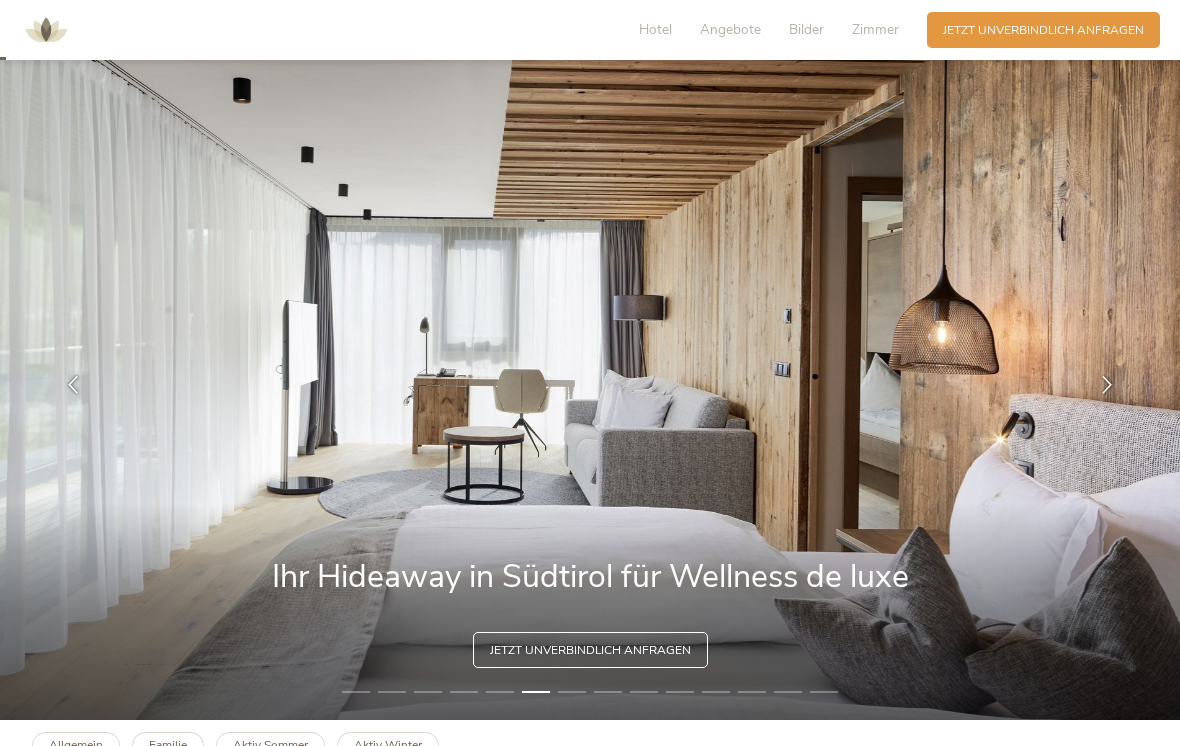 click at bounding box center [1107, 385] 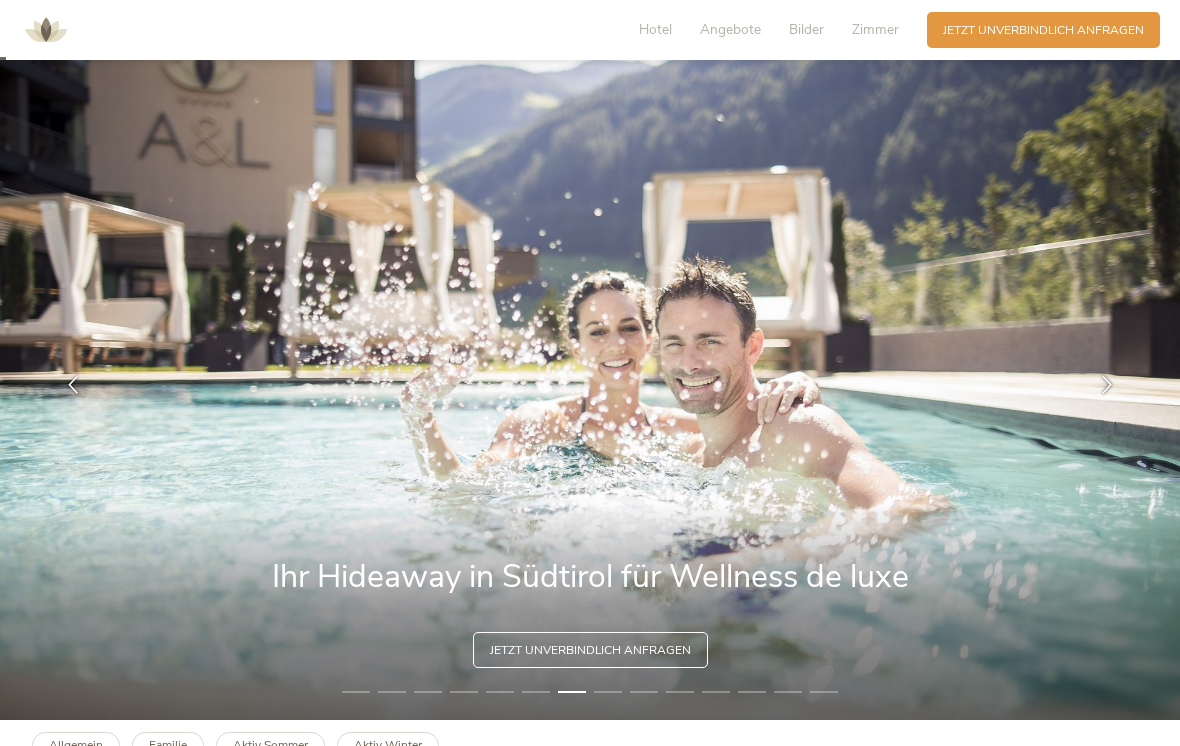 click at bounding box center [1107, 385] 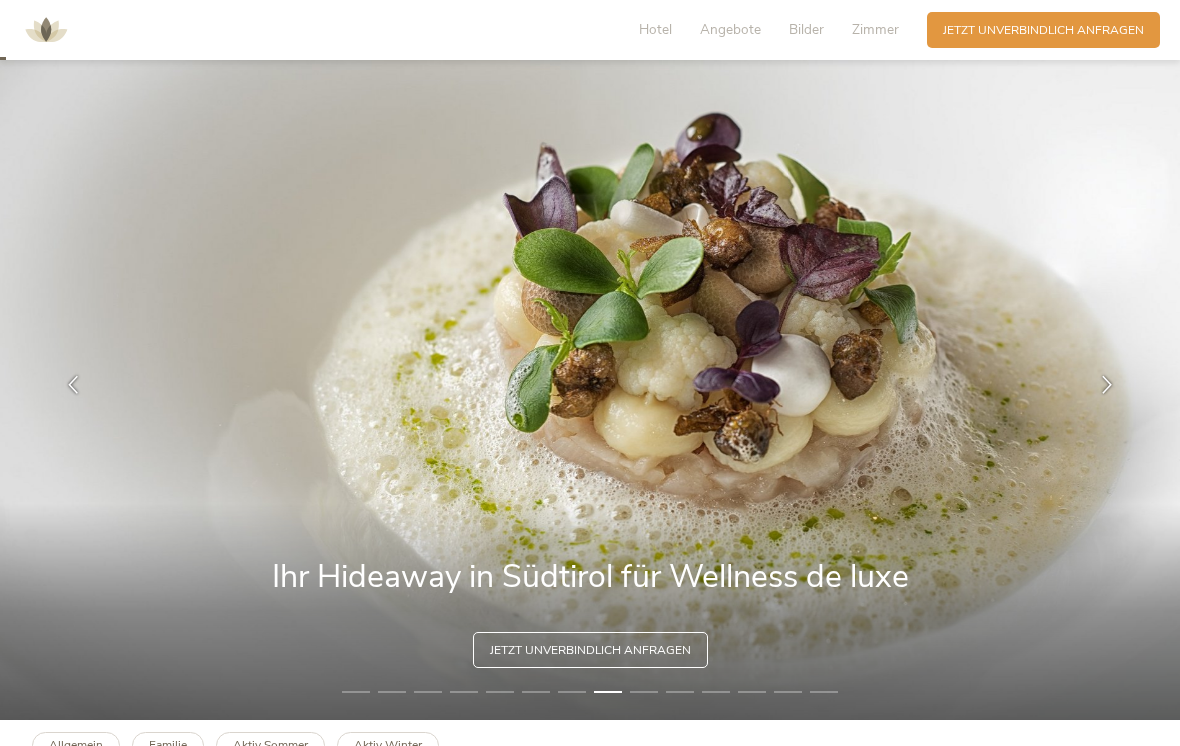 click at bounding box center [1107, 385] 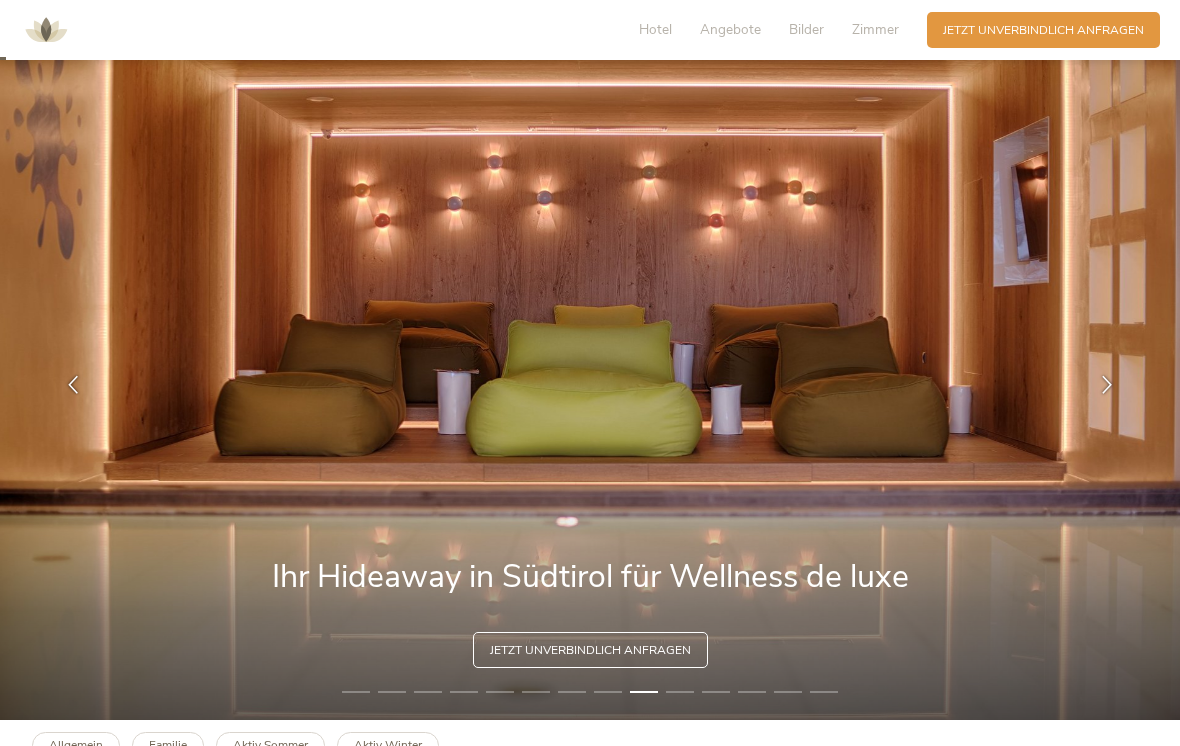 click at bounding box center [1107, 385] 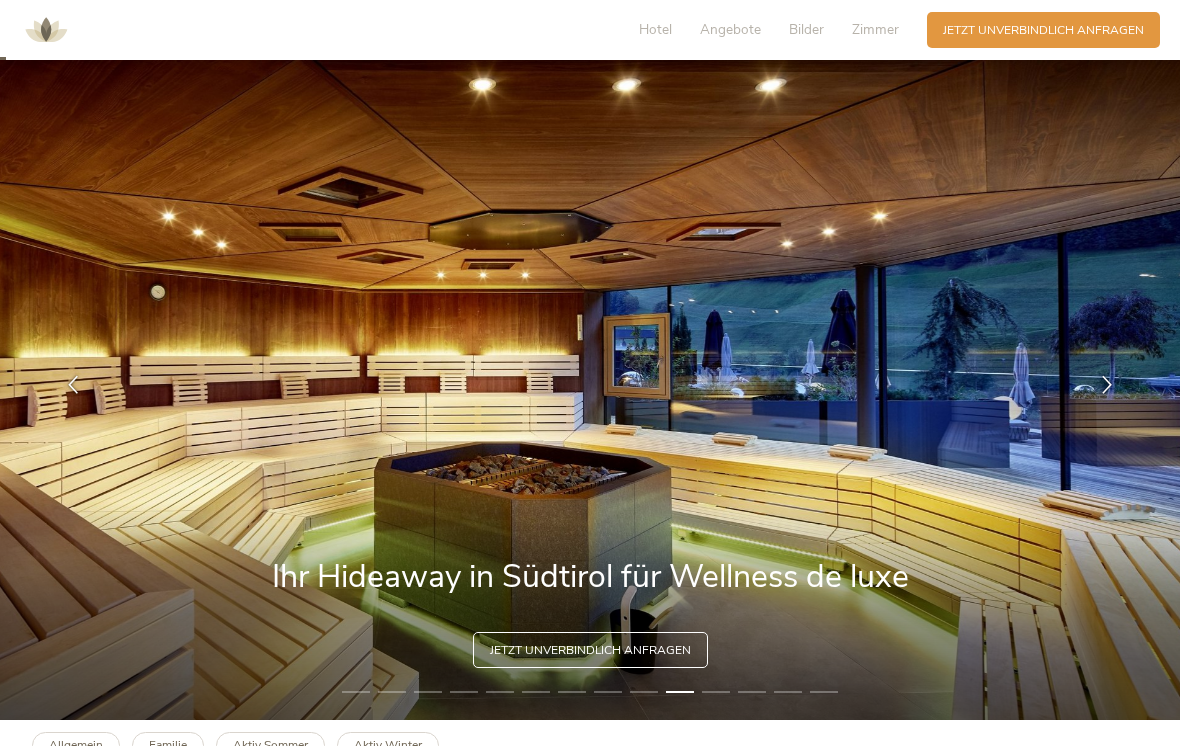 click at bounding box center [1107, 385] 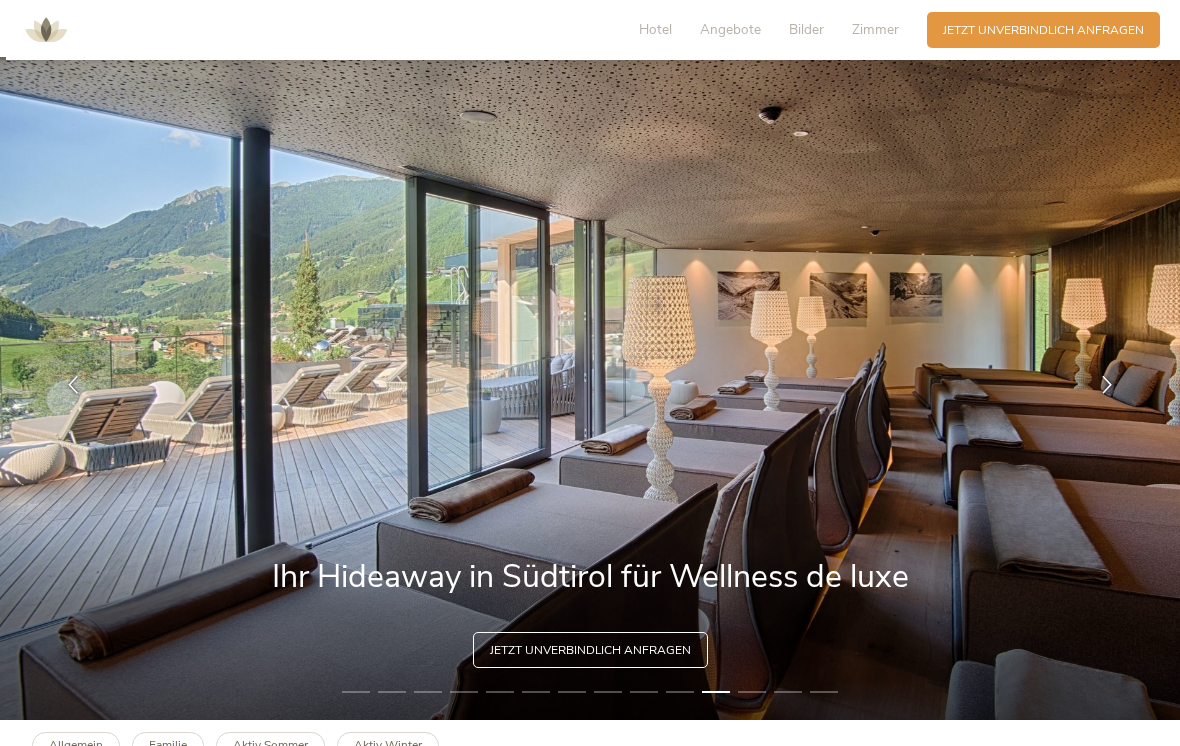 click at bounding box center [1107, 385] 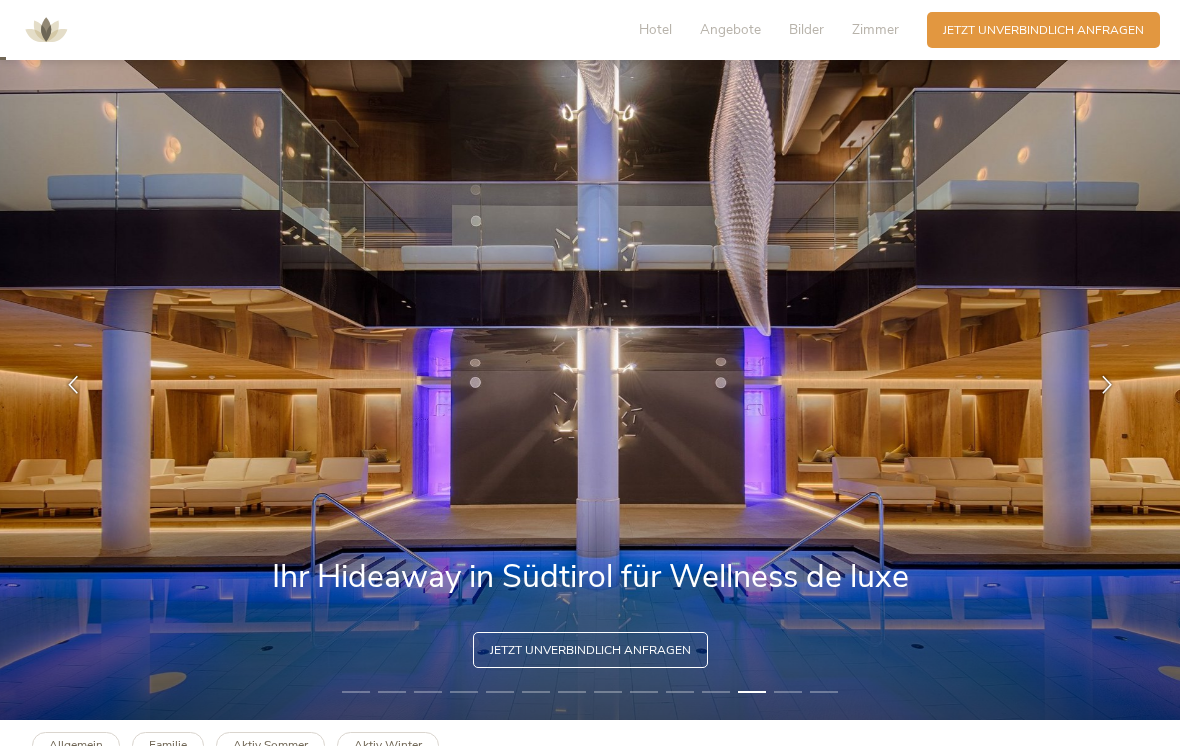click at bounding box center [1107, 385] 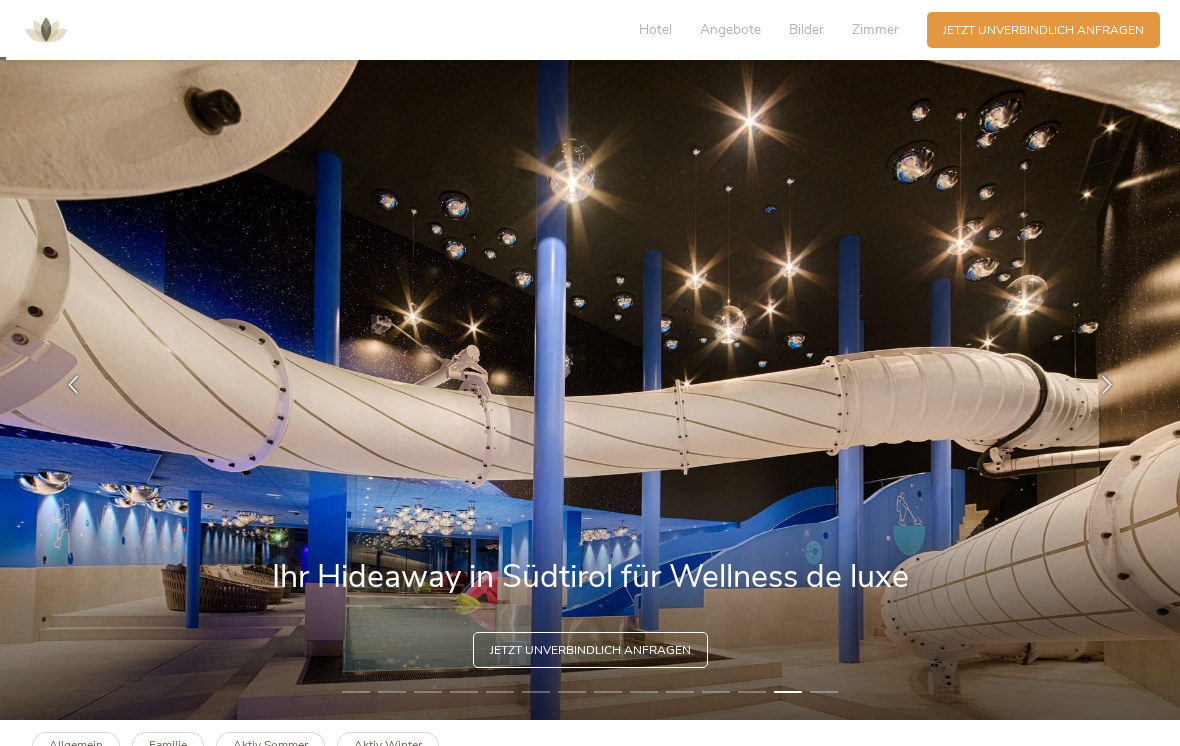click at bounding box center [1107, 385] 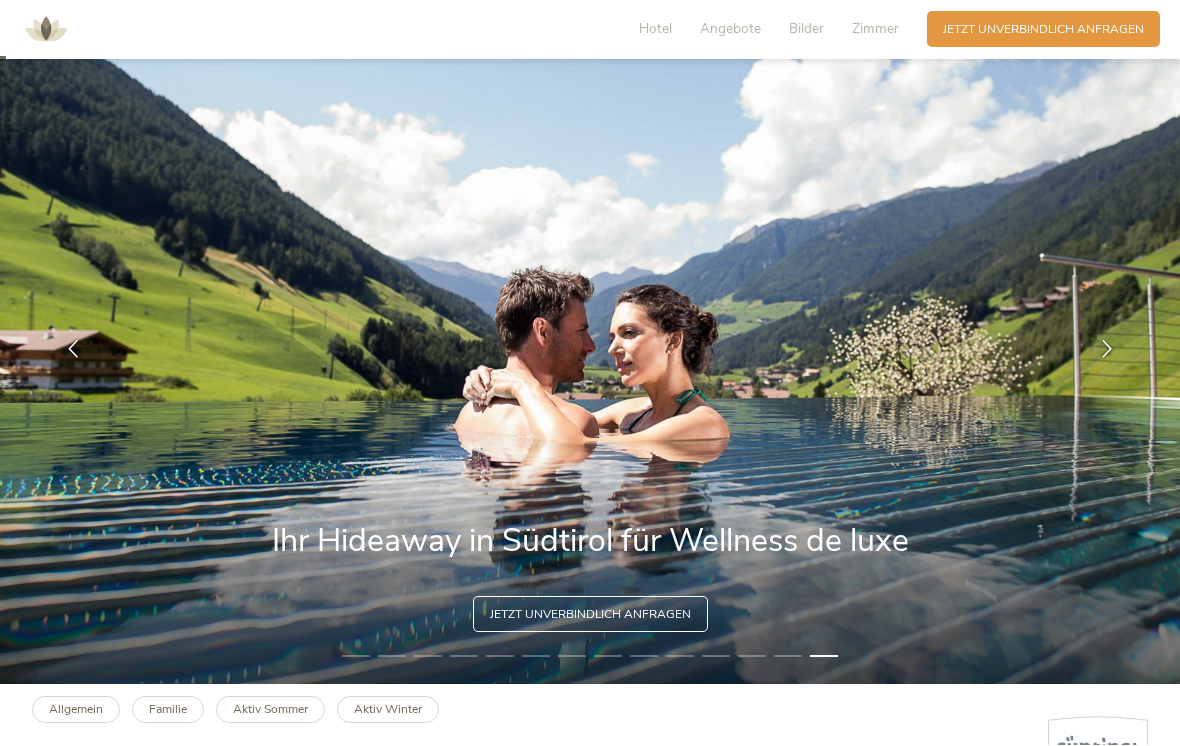scroll, scrollTop: 75, scrollLeft: 0, axis: vertical 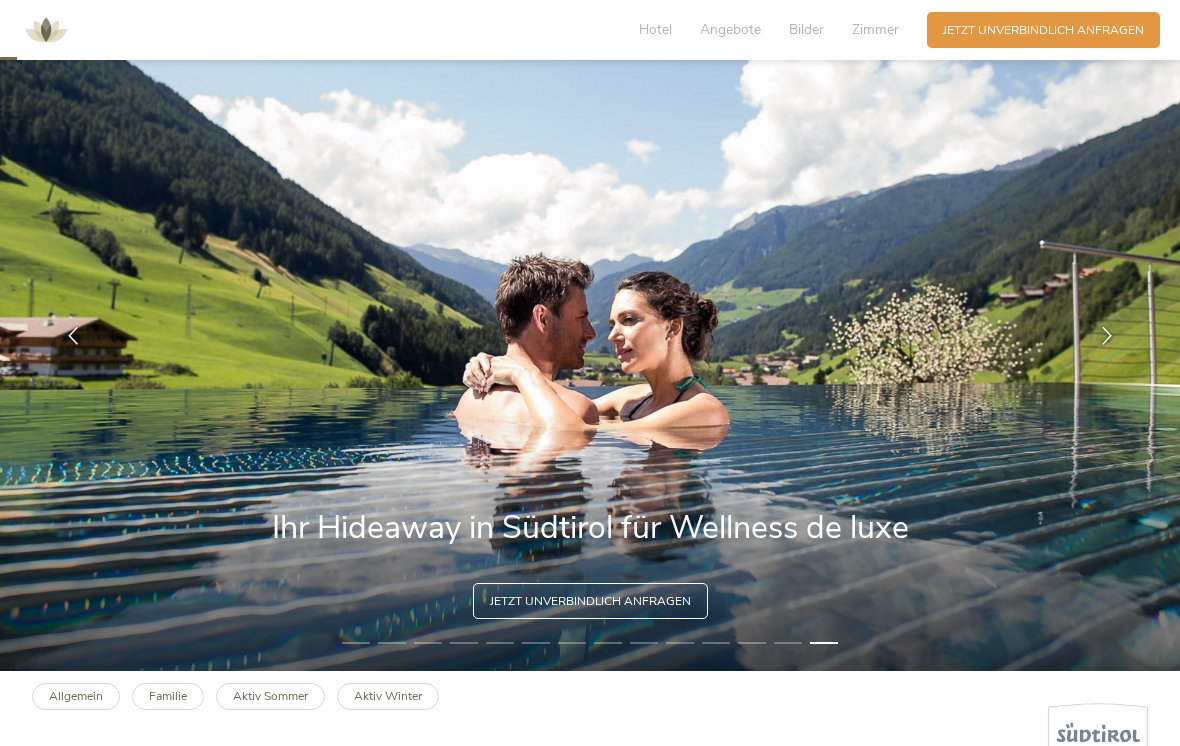 click at bounding box center (1107, 336) 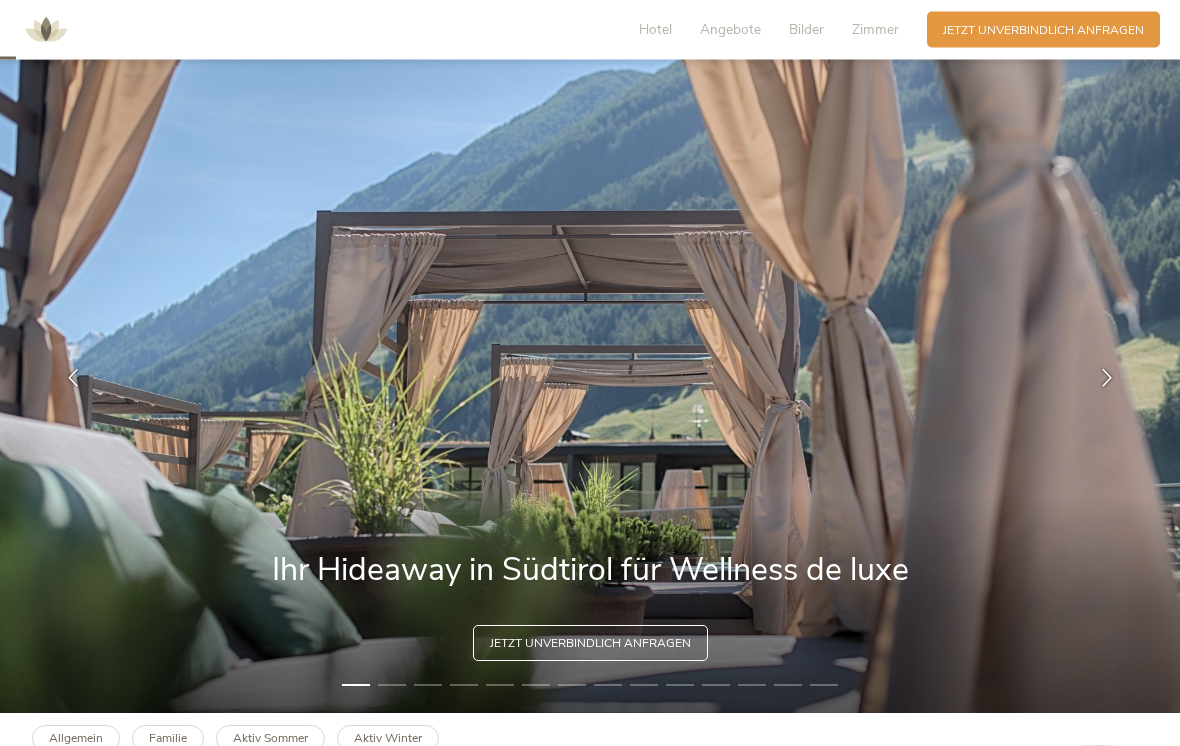 scroll, scrollTop: 21, scrollLeft: 0, axis: vertical 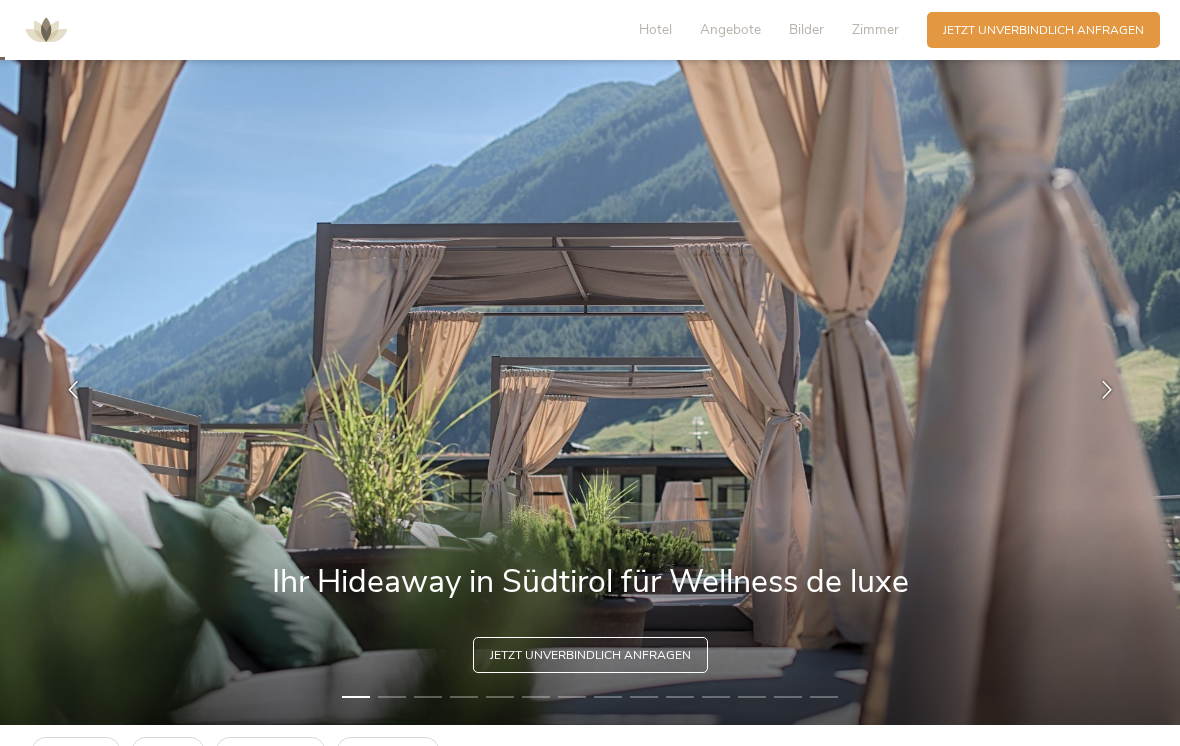 click at bounding box center (1107, 390) 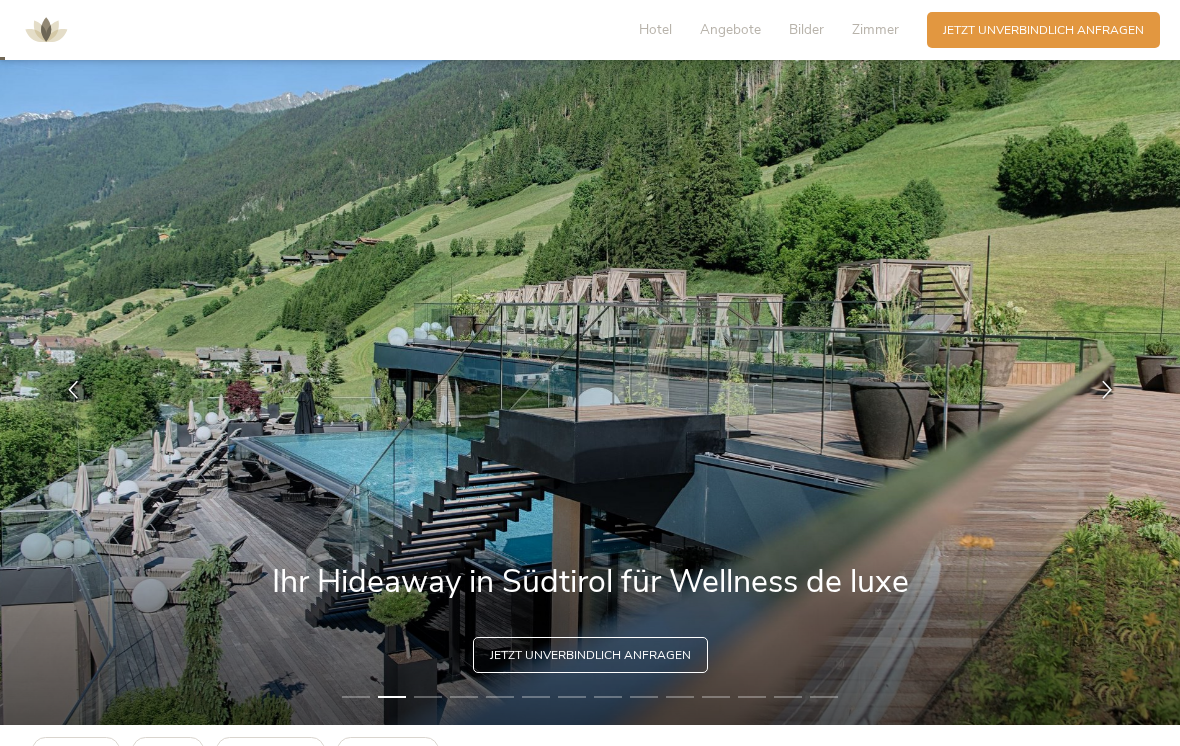 click at bounding box center (1107, 390) 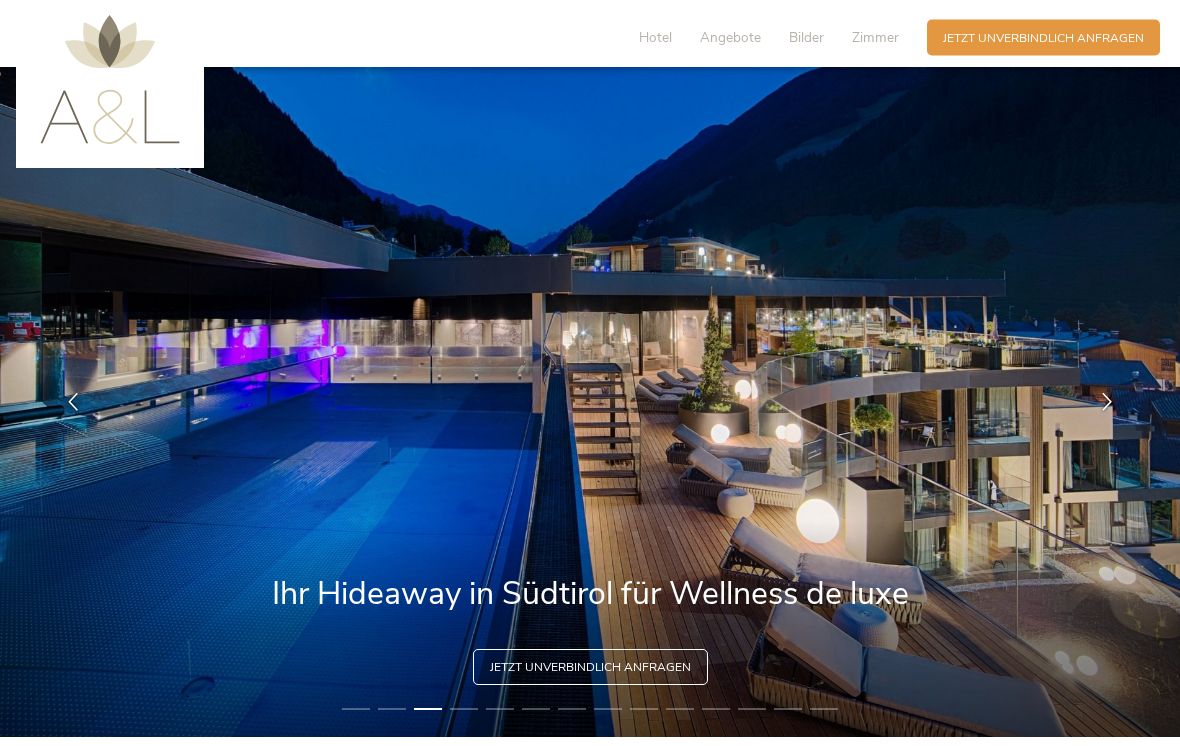 scroll, scrollTop: 3, scrollLeft: 0, axis: vertical 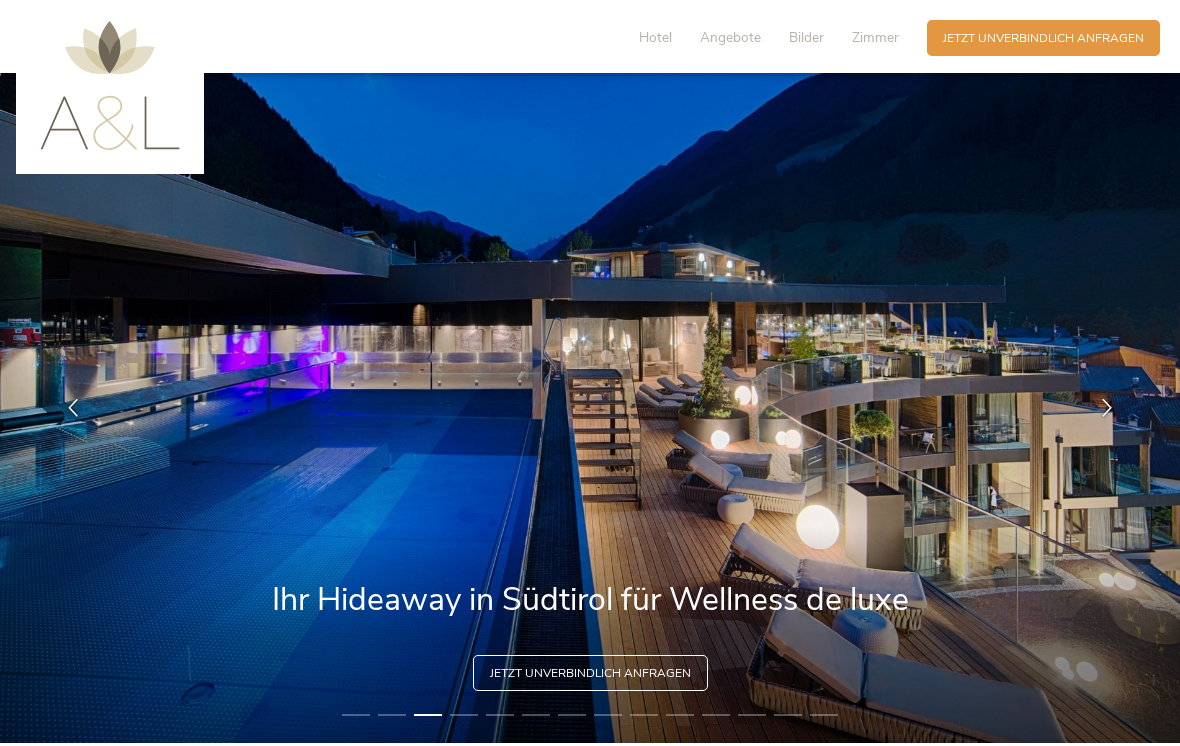 click at bounding box center (1107, 408) 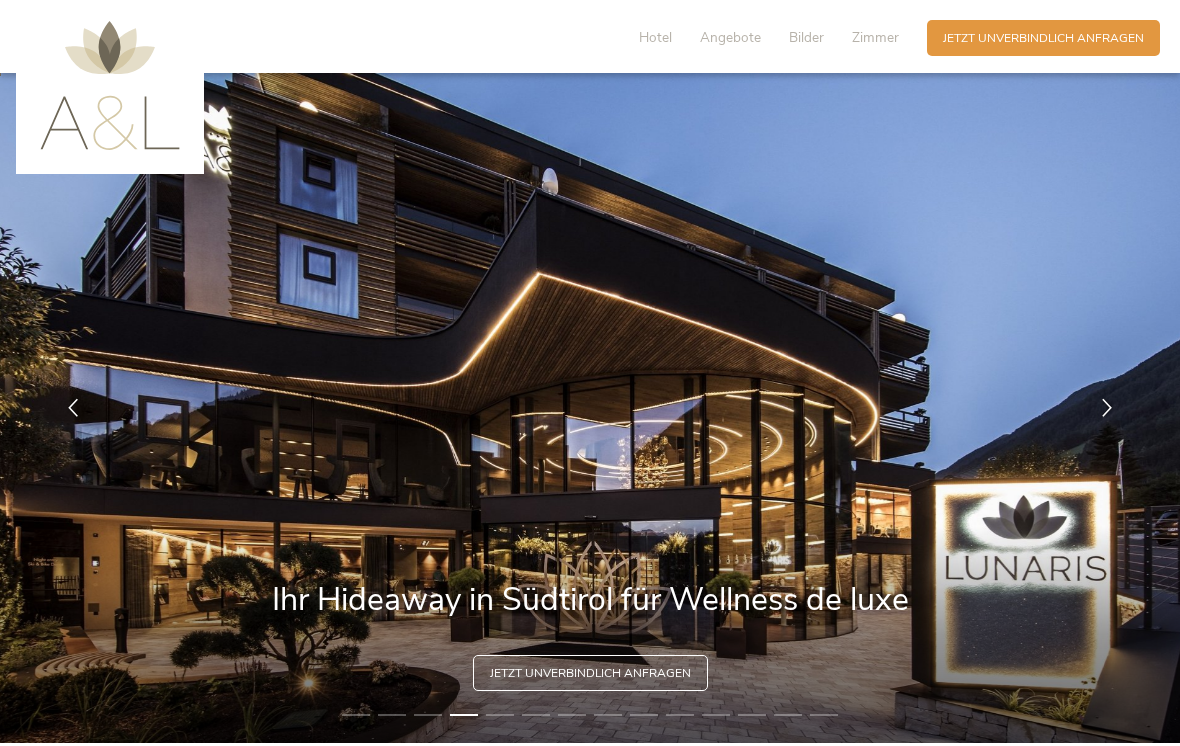 scroll, scrollTop: 0, scrollLeft: 0, axis: both 